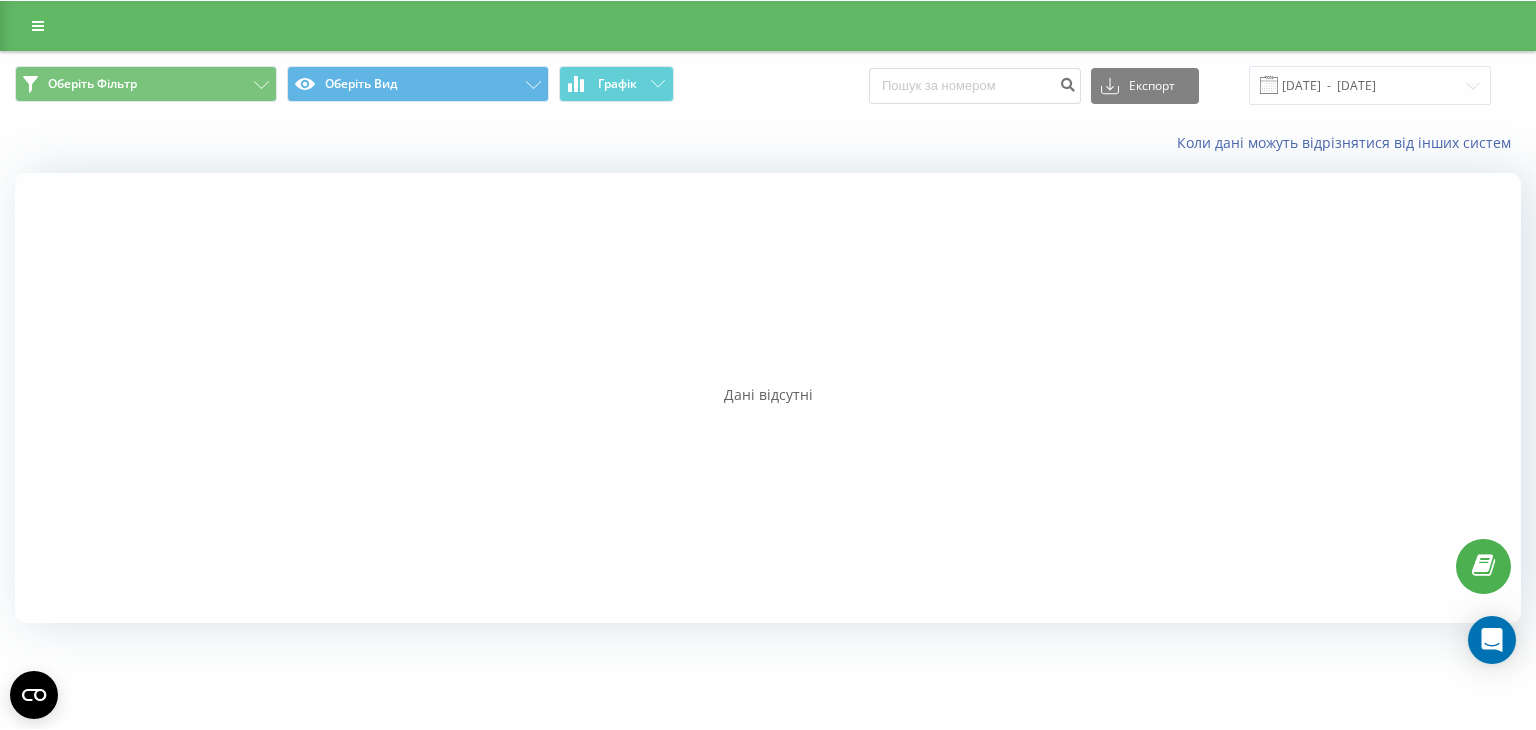 scroll, scrollTop: 0, scrollLeft: 0, axis: both 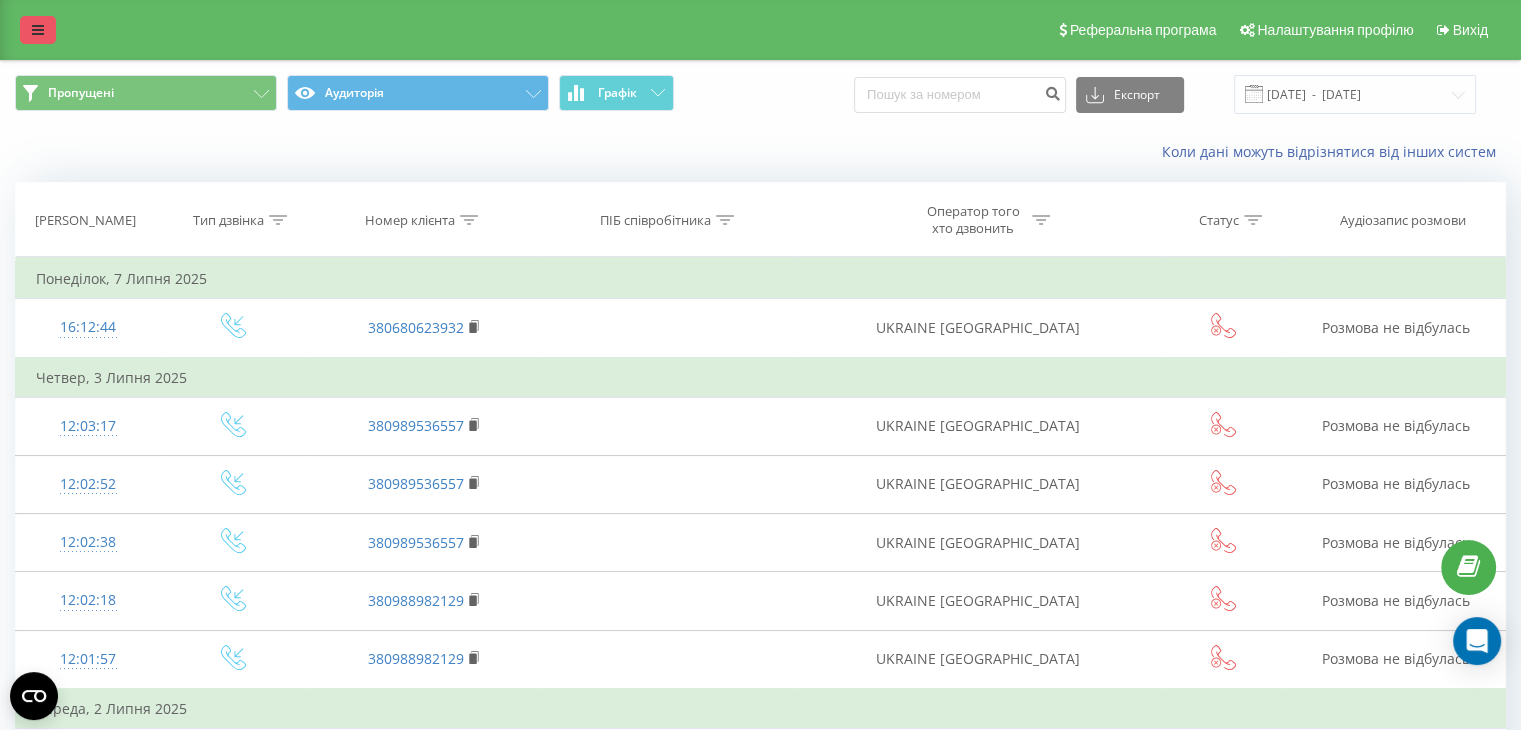 click at bounding box center (38, 30) 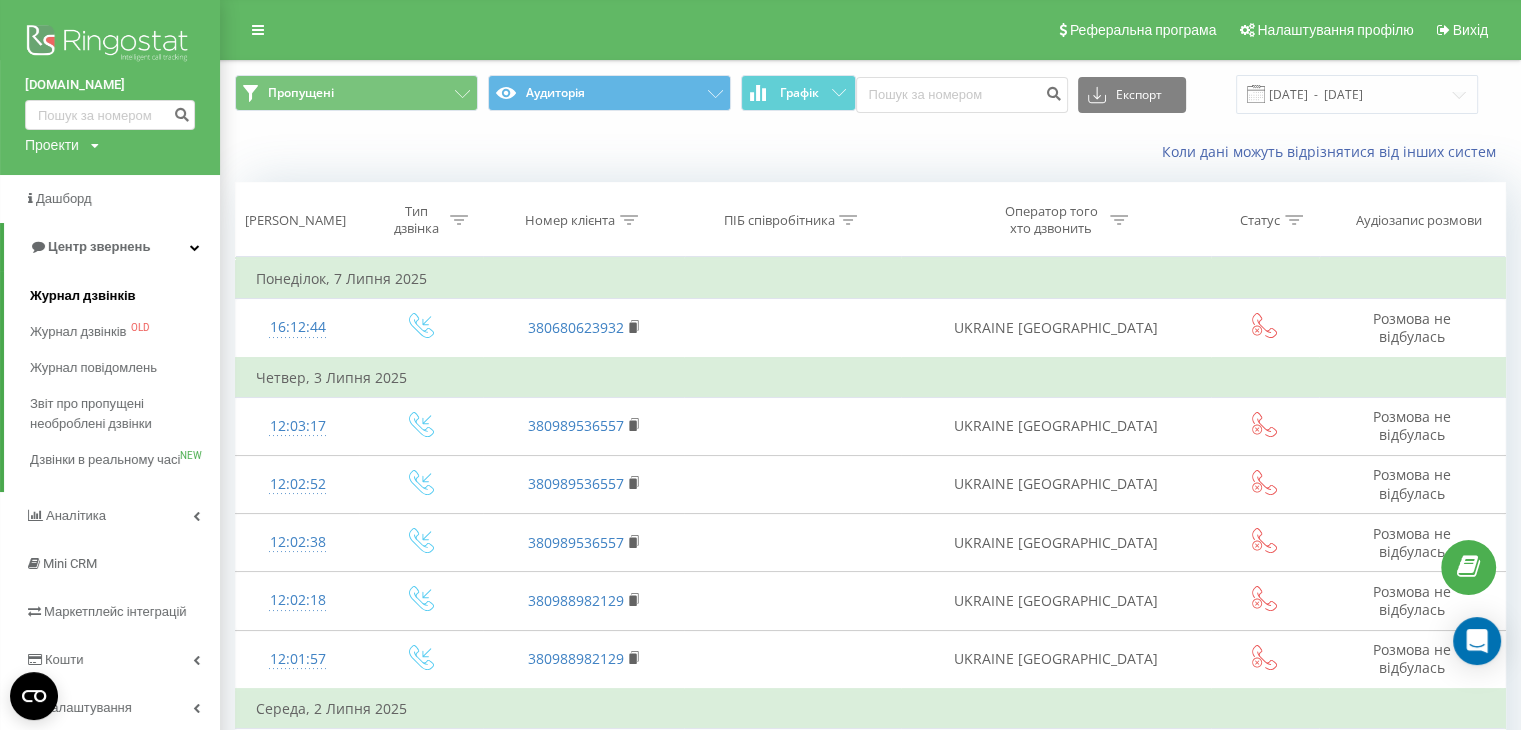 click on "Журнал дзвінків" at bounding box center [83, 296] 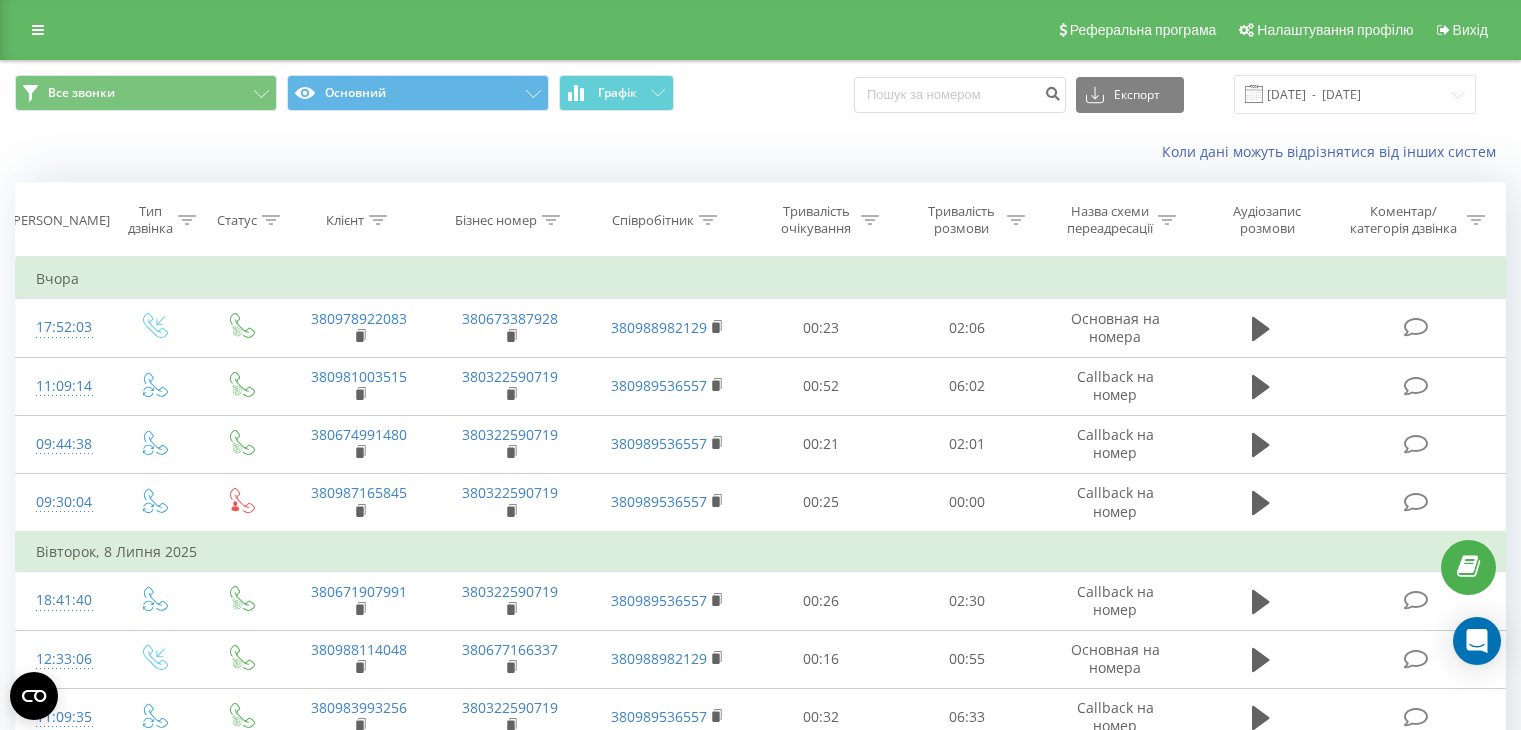 scroll, scrollTop: 0, scrollLeft: 0, axis: both 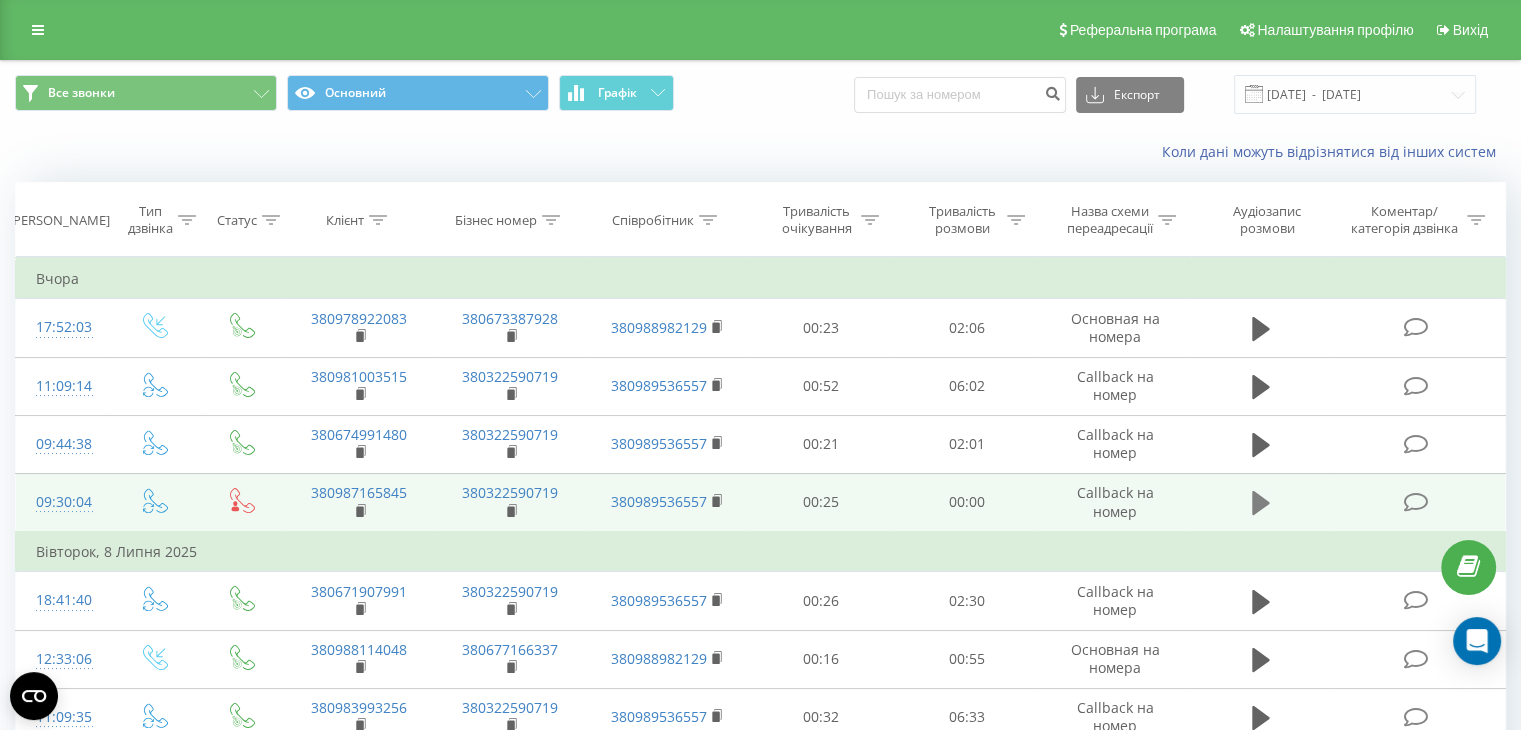 click 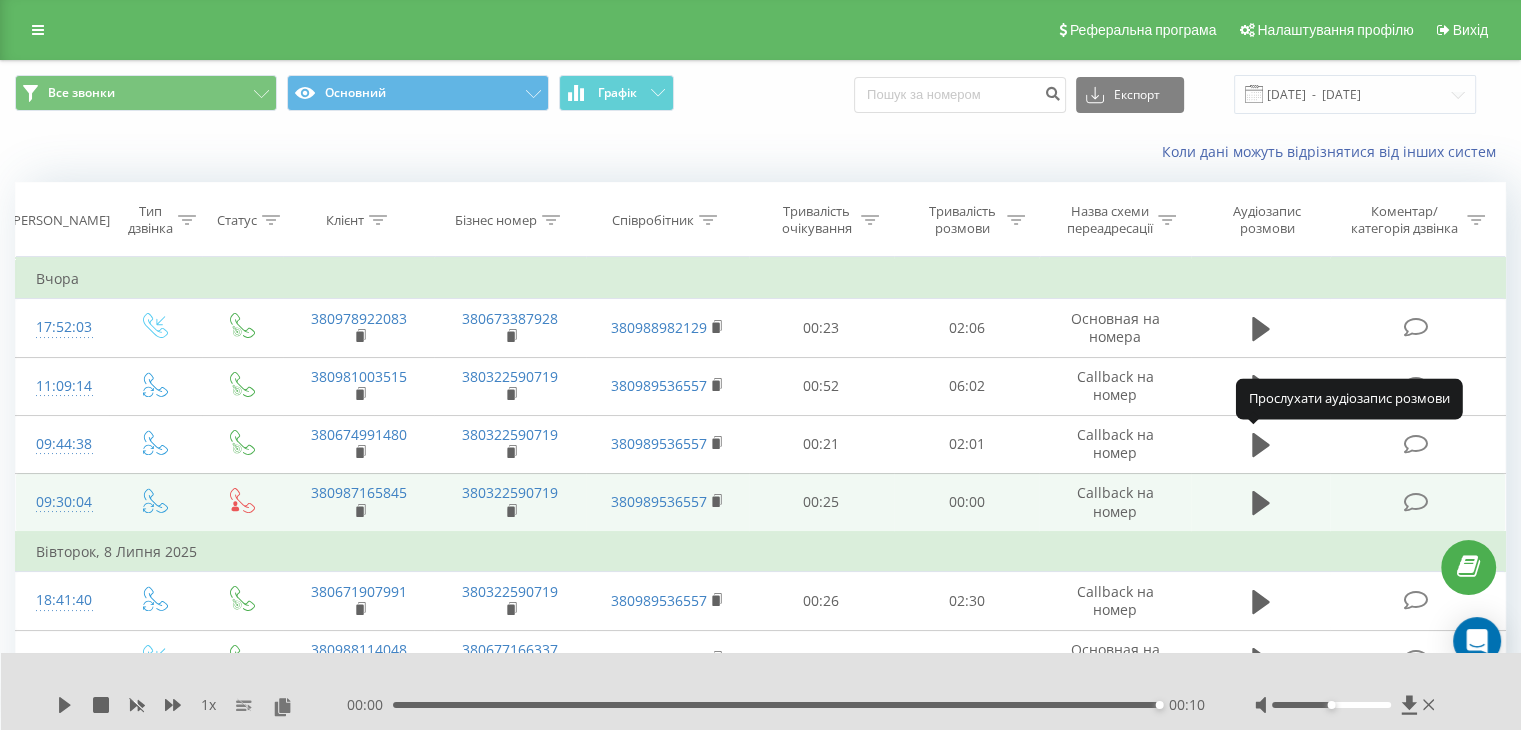 drag, startPoint x: 1256, startPoint y: 442, endPoint x: 1268, endPoint y: 284, distance: 158.45505 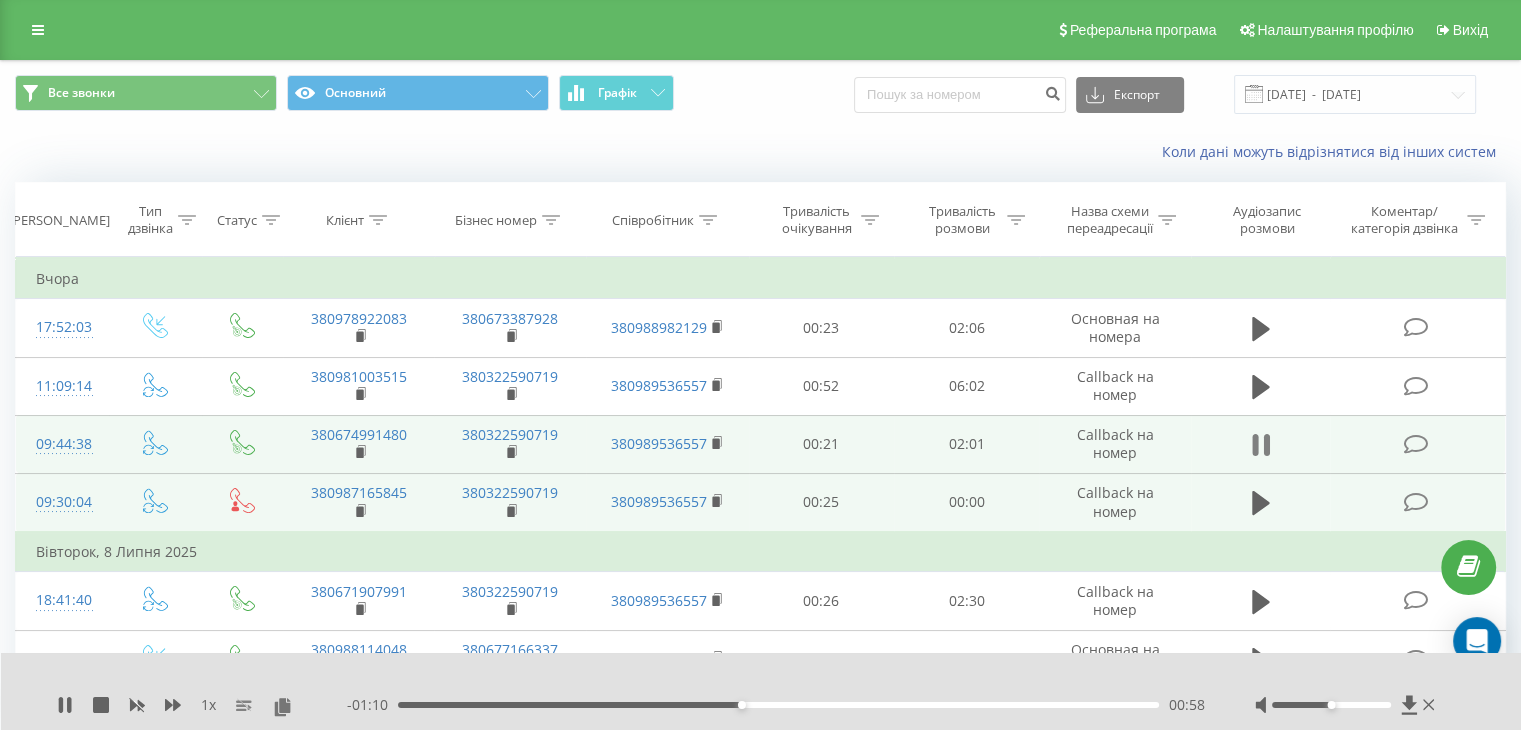 click 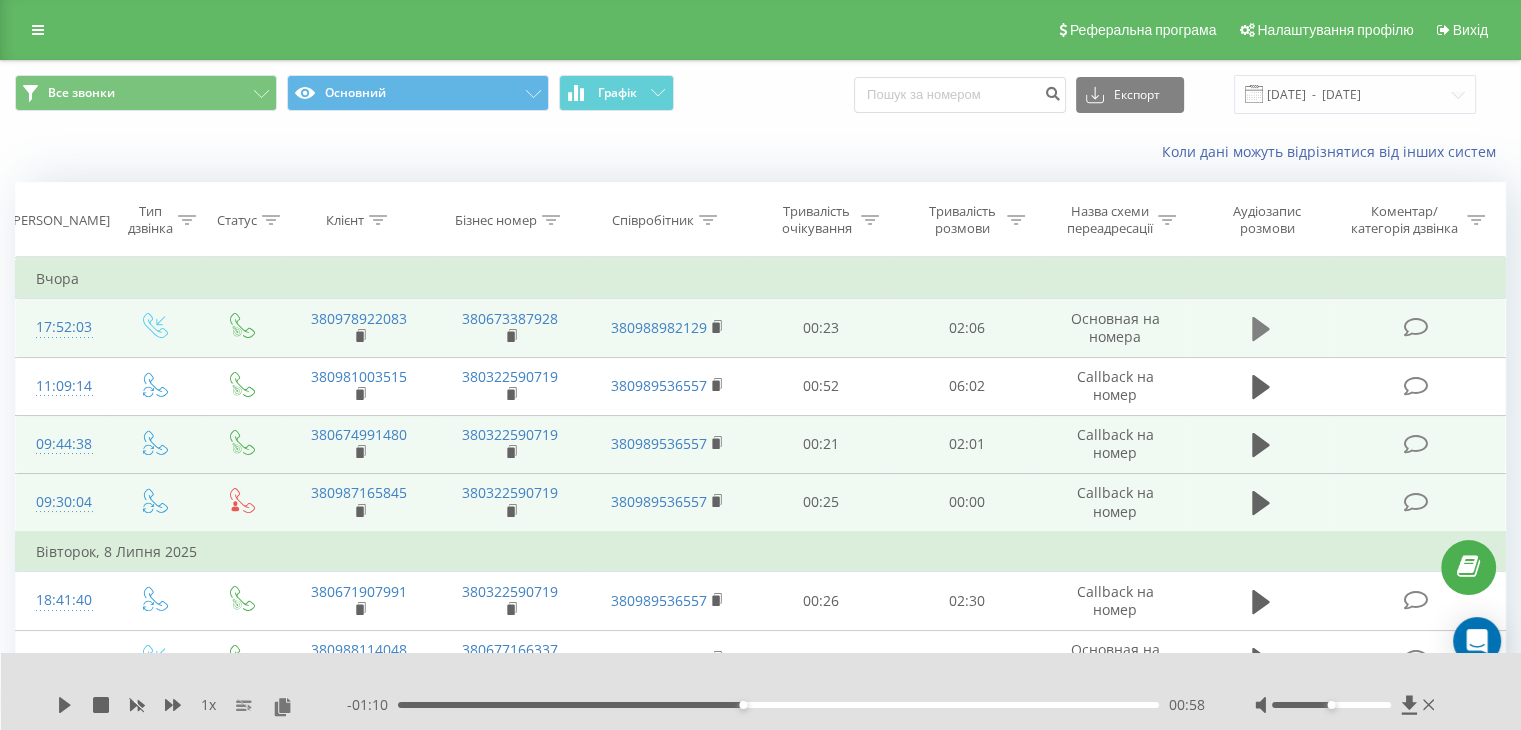 click 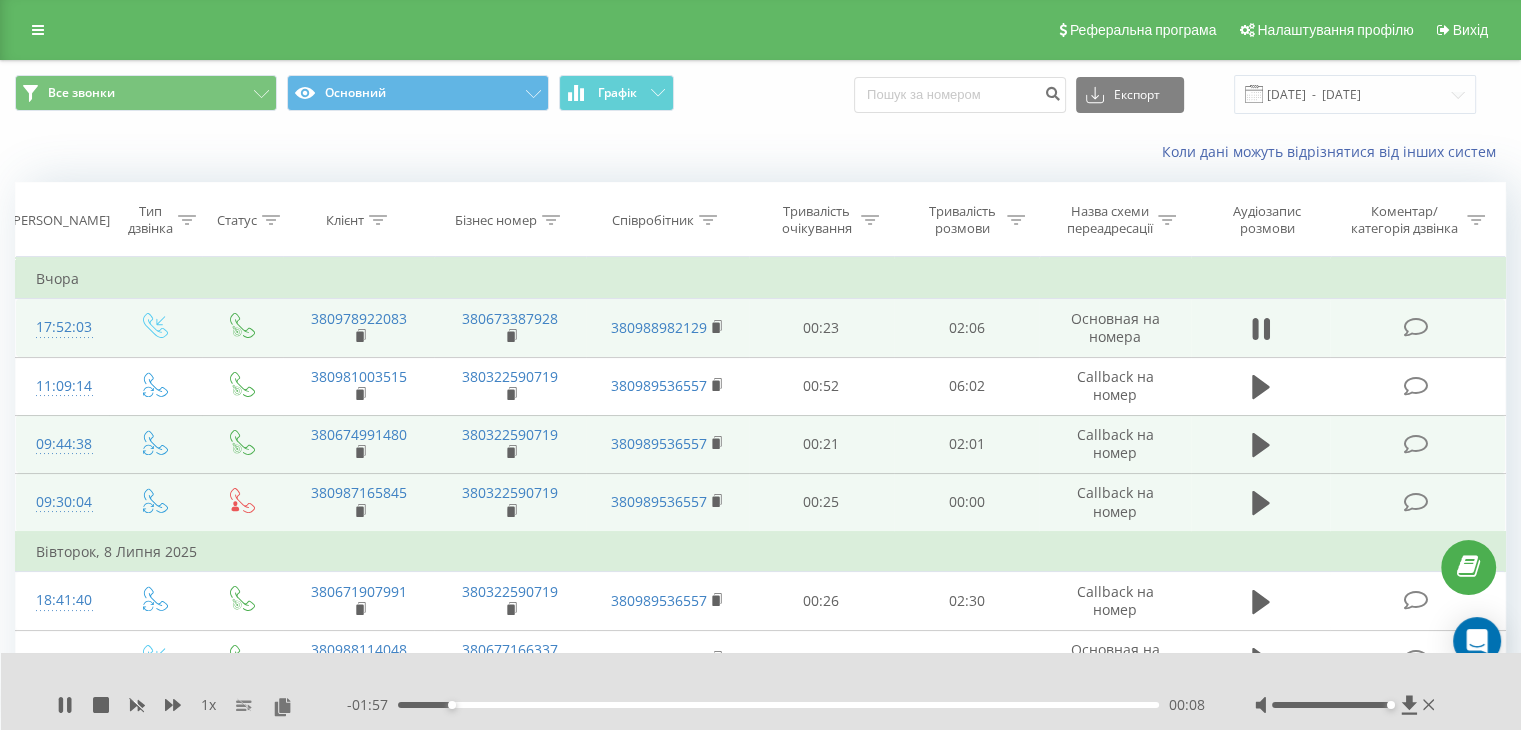 drag, startPoint x: 1331, startPoint y: 701, endPoint x: 1458, endPoint y: 705, distance: 127.06297 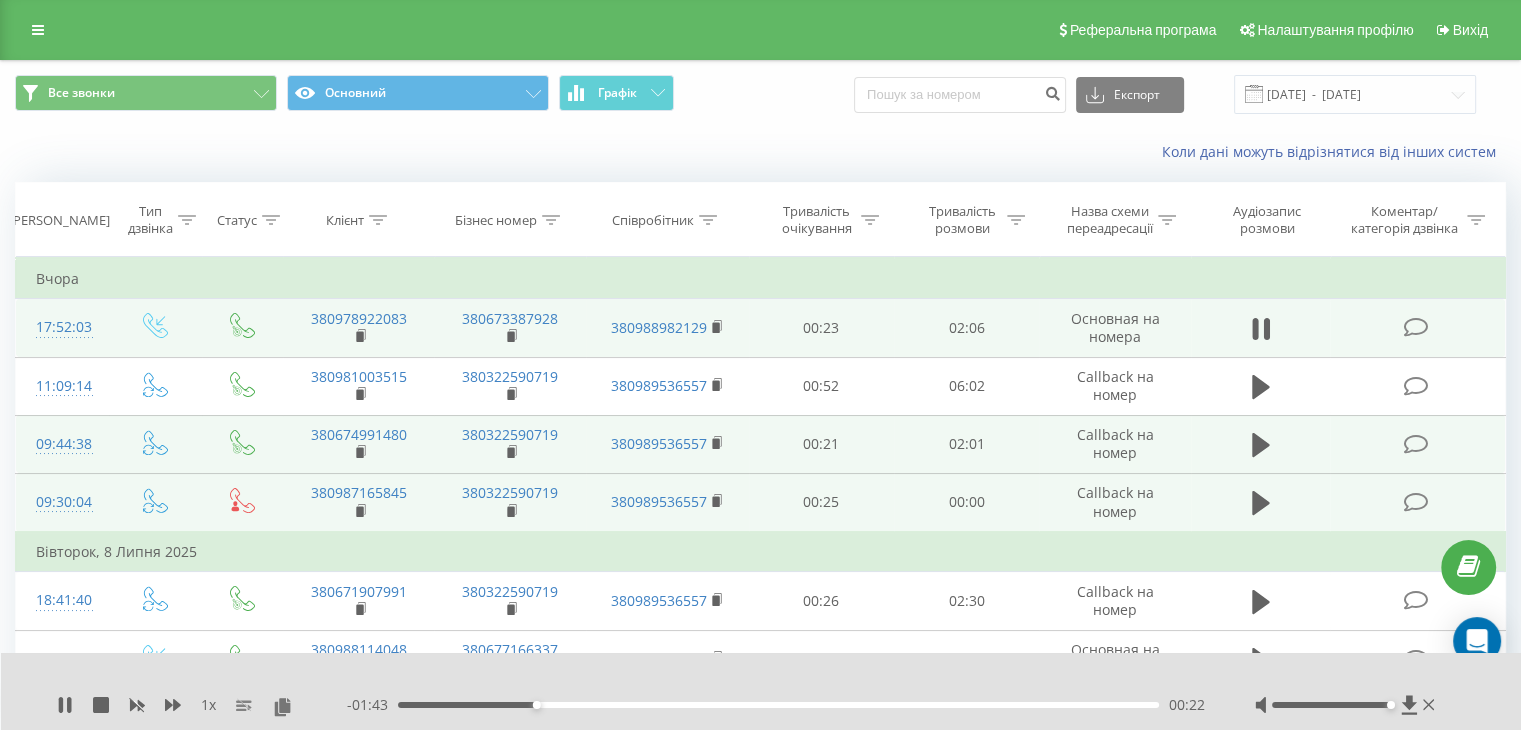 click on "- 01:43 00:22   00:22" at bounding box center (776, 705) 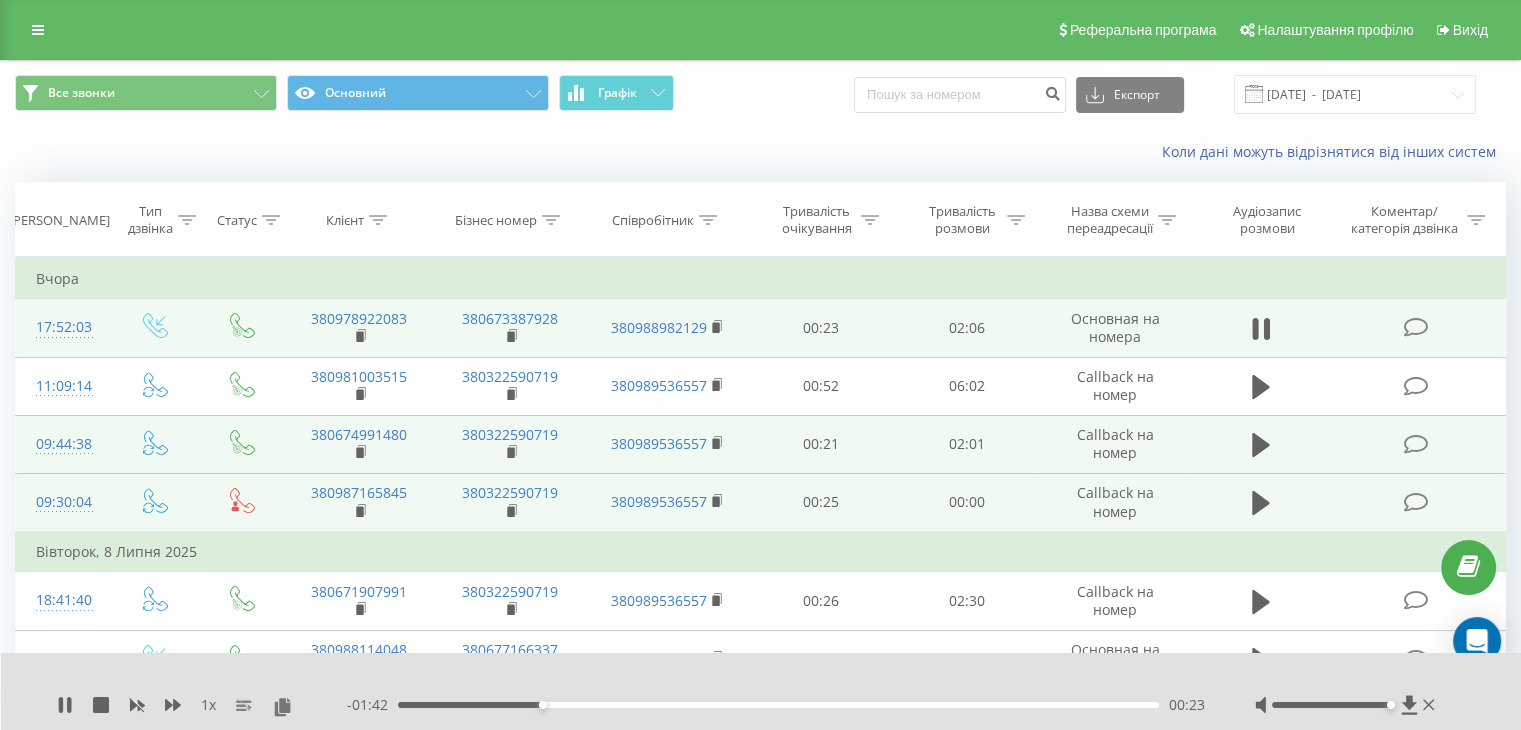 click on "00:23" at bounding box center (778, 705) 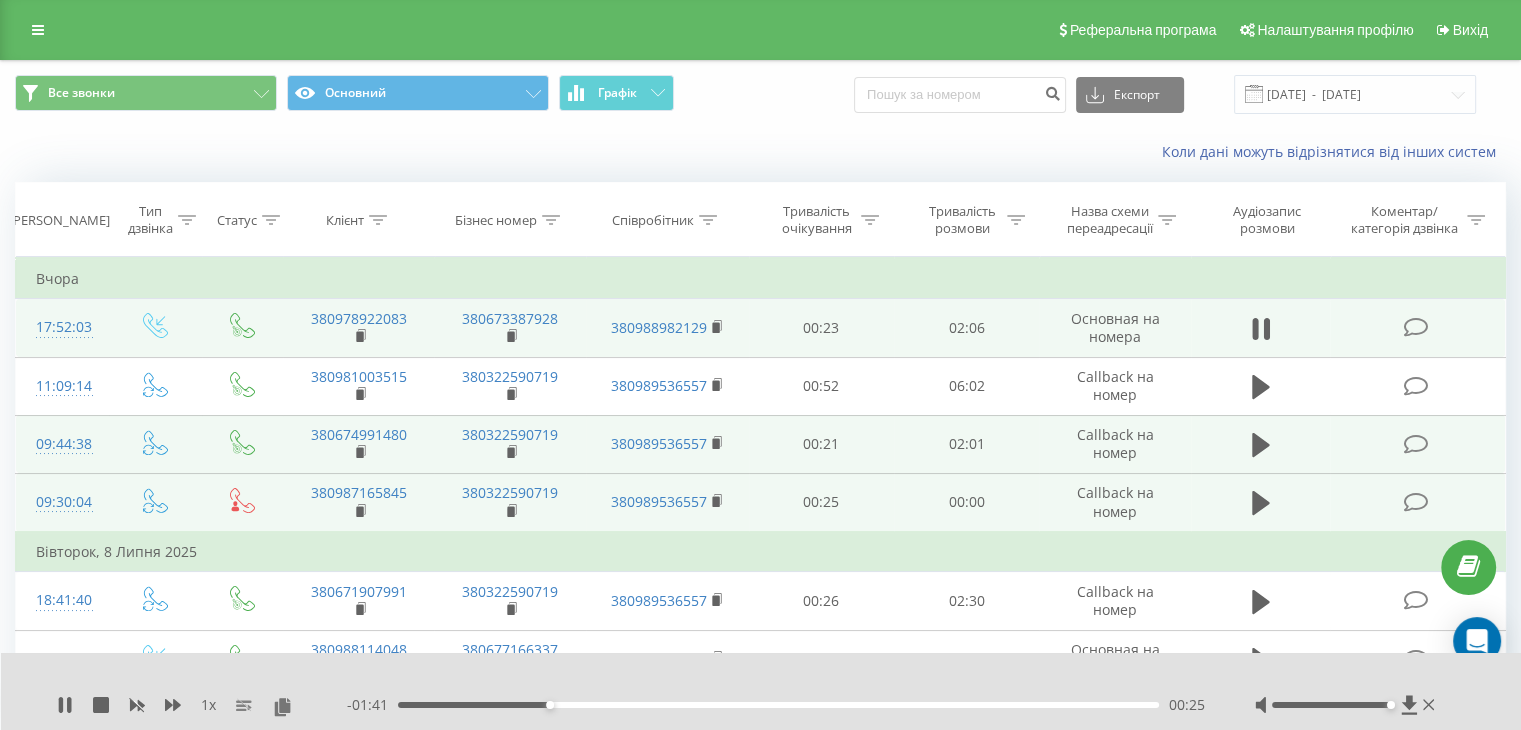 click on "- 01:41 00:25   00:25" at bounding box center [776, 705] 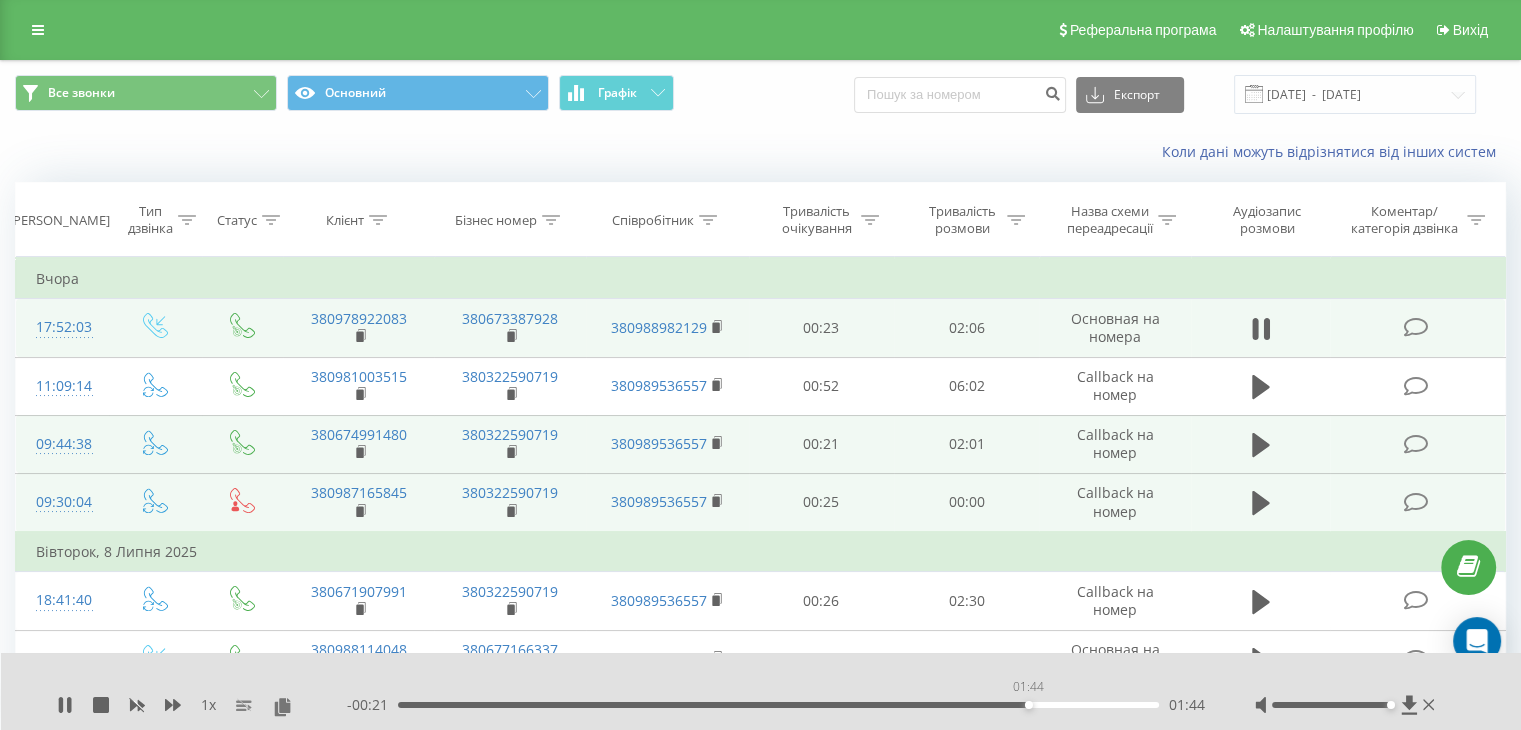 click on "01:44" at bounding box center (778, 705) 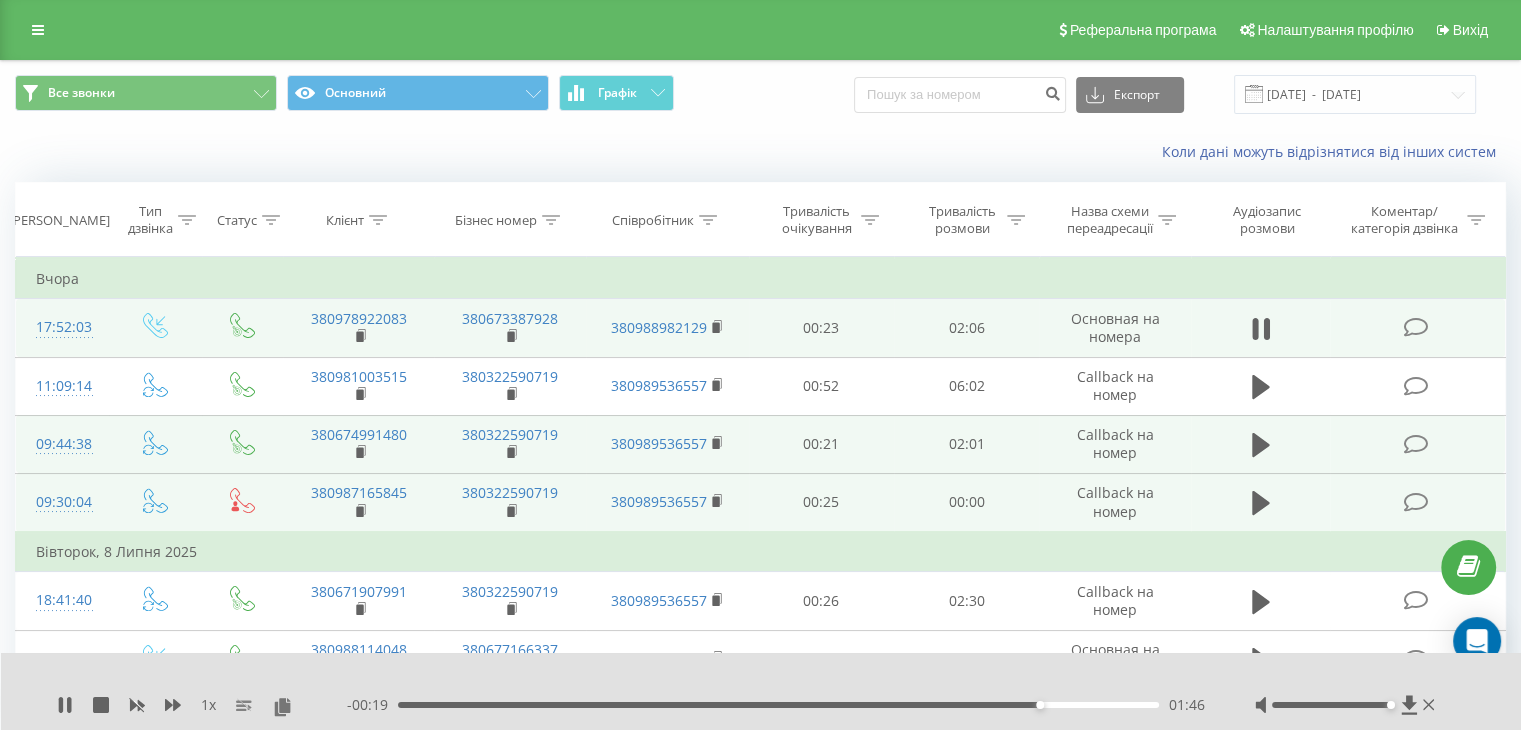 click on "Все звонки Основний Графік Експорт .csv .xls .xlsx 10.06.2025  -  10.07.2025" at bounding box center (760, 94) 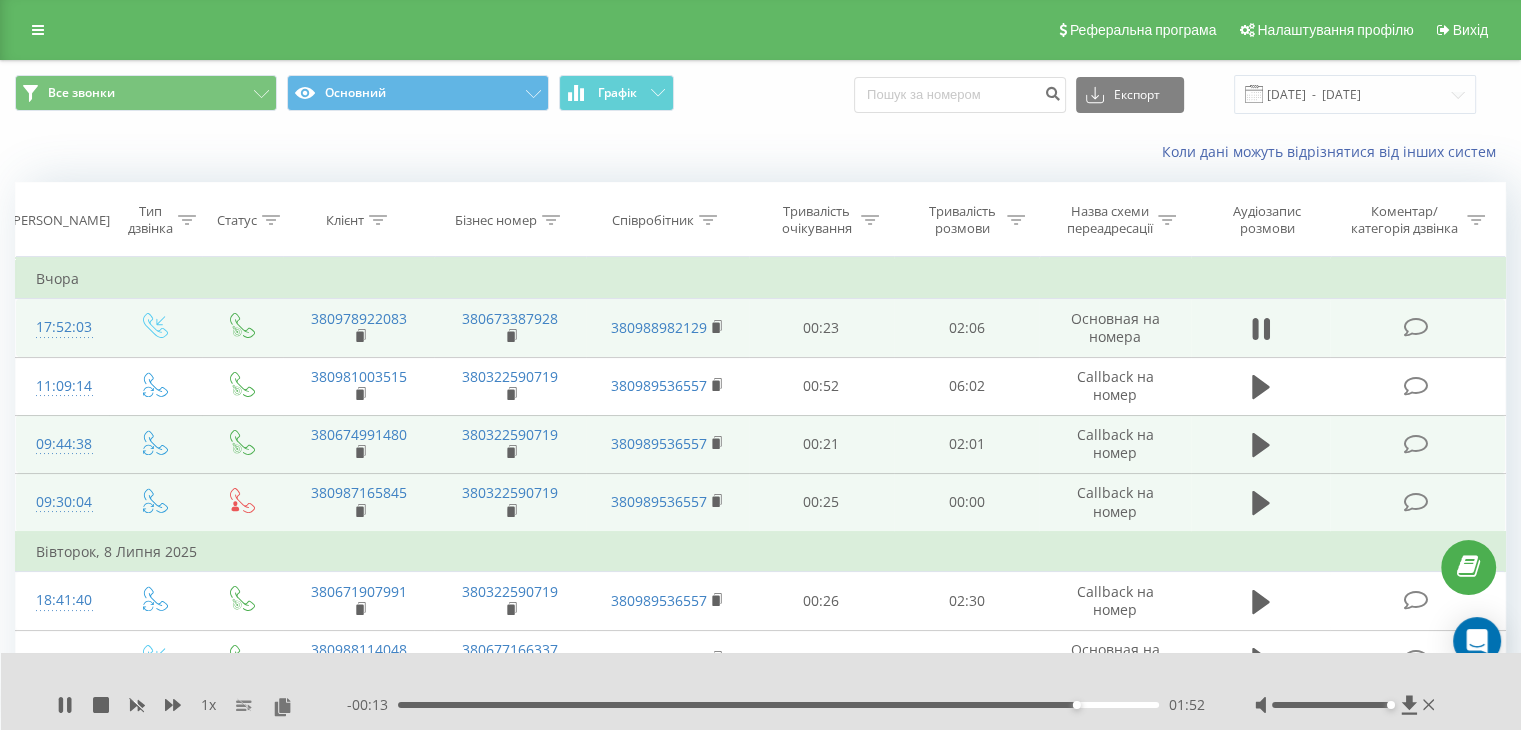 click on "- 00:13 01:52   01:52" at bounding box center (776, 705) 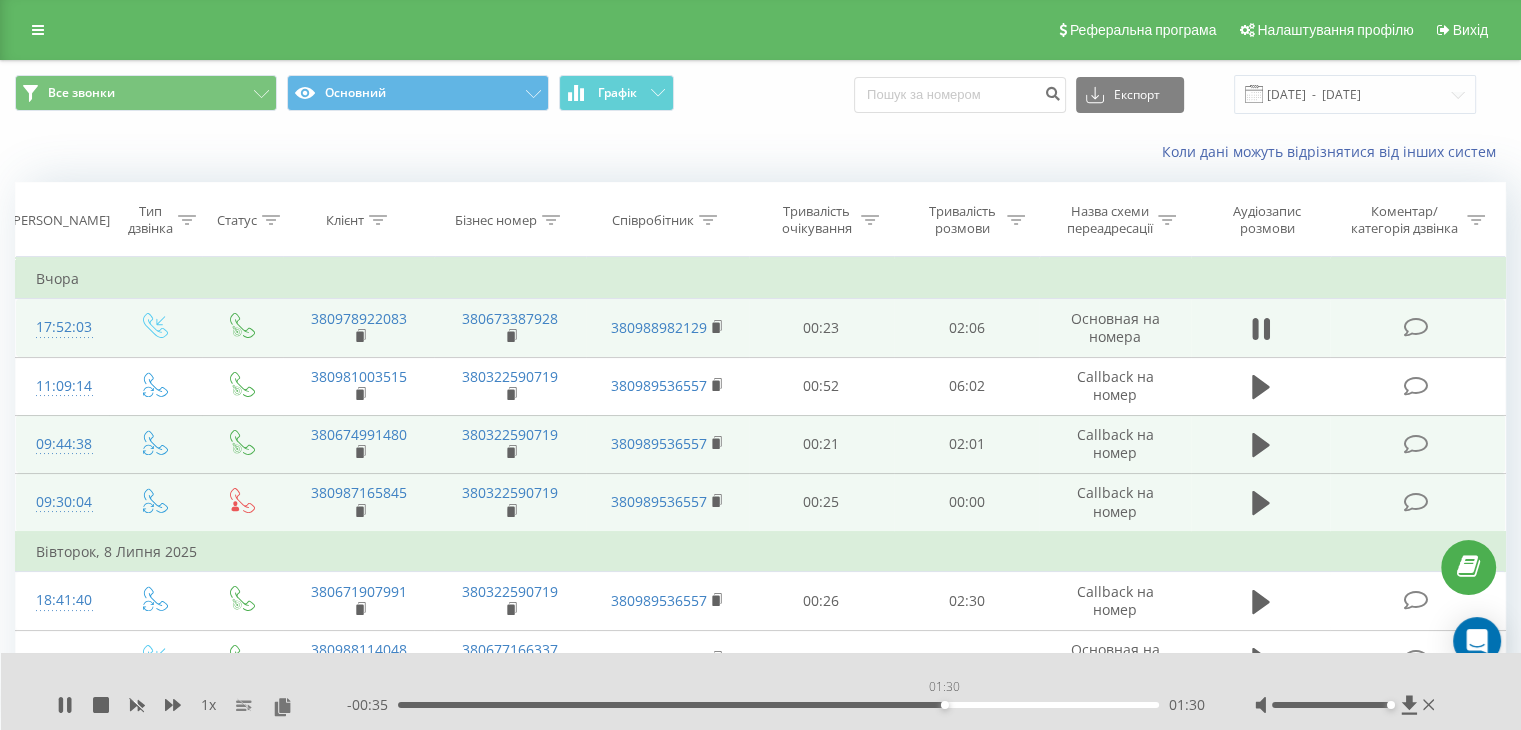 click on "01:30" at bounding box center [778, 705] 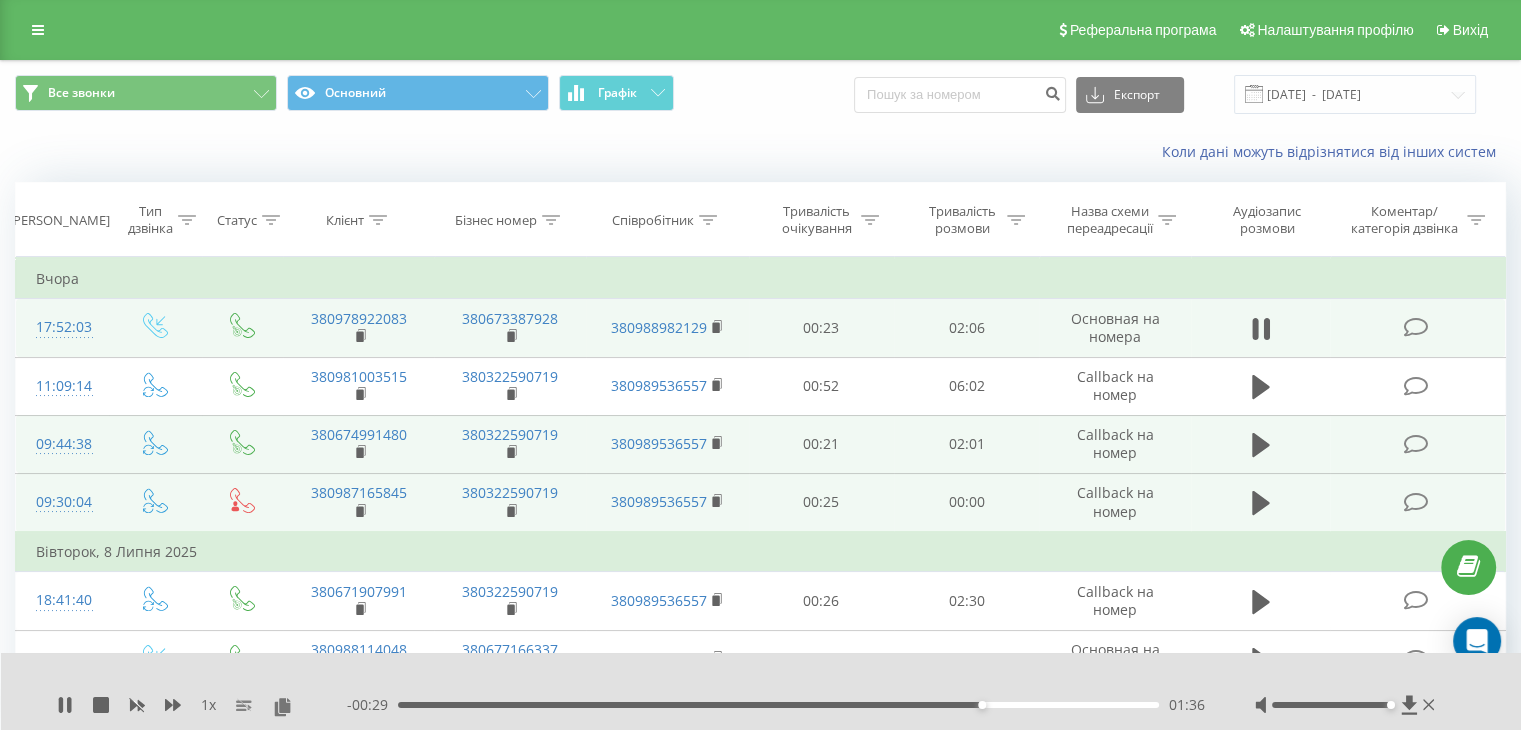 click on "Все звонки Основний Графік Експорт .csv .xls .xlsx 10.06.2025  -  10.07.2025" at bounding box center (760, 94) 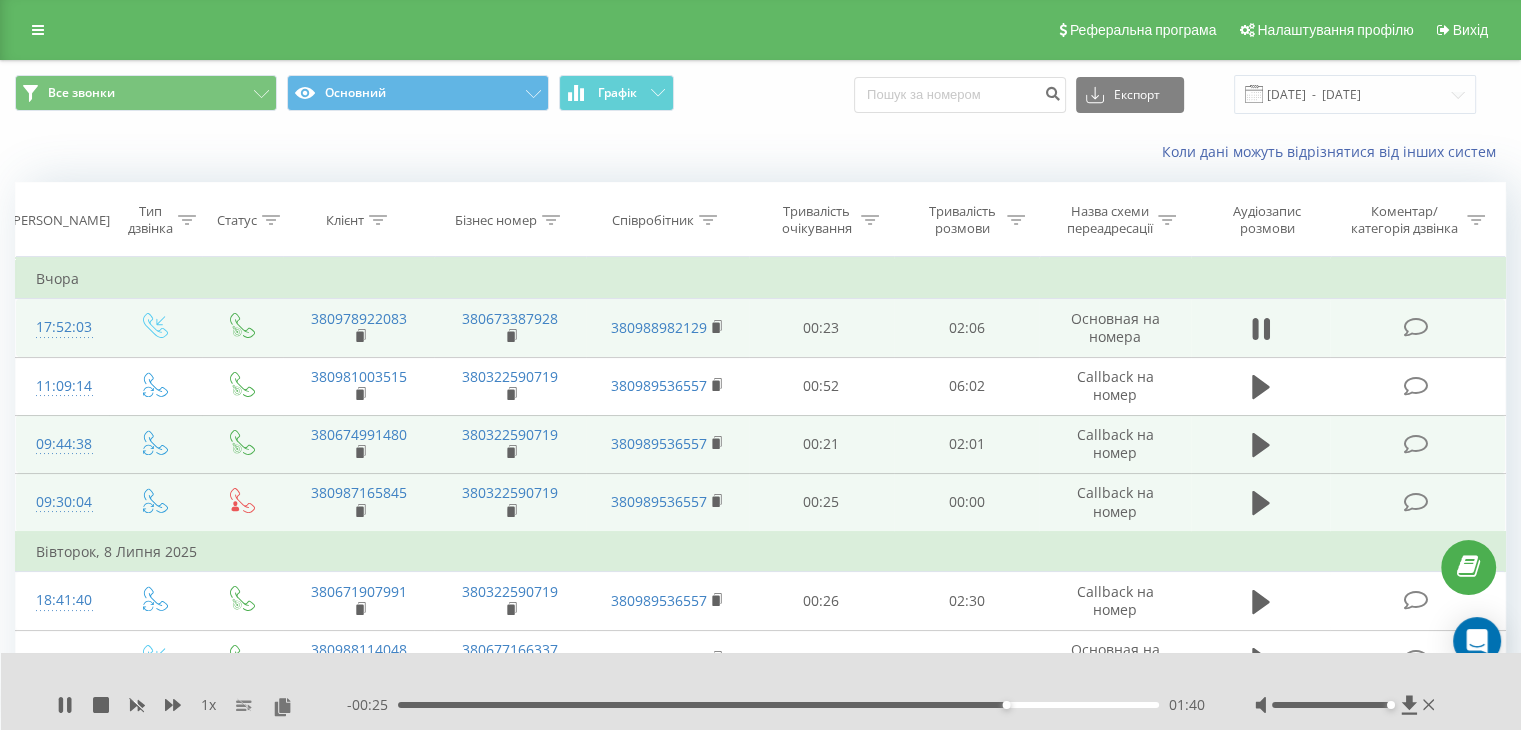 click on "Коли дані можуть відрізнятися вiд інших систем" at bounding box center [760, 152] 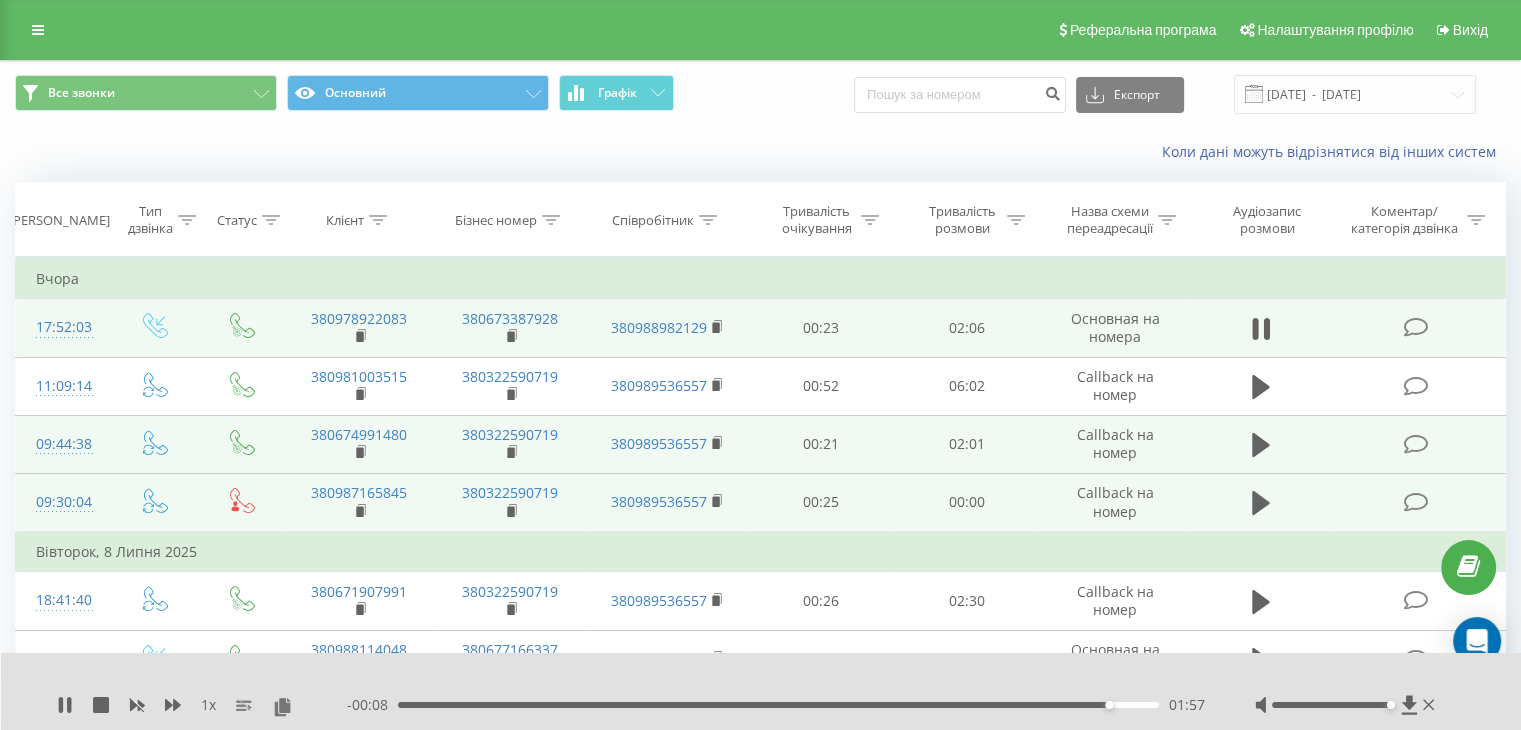 click on "Все звонки Основний Графік Експорт .csv .xls .xlsx 10.06.2025  -  10.07.2025" at bounding box center (760, 94) 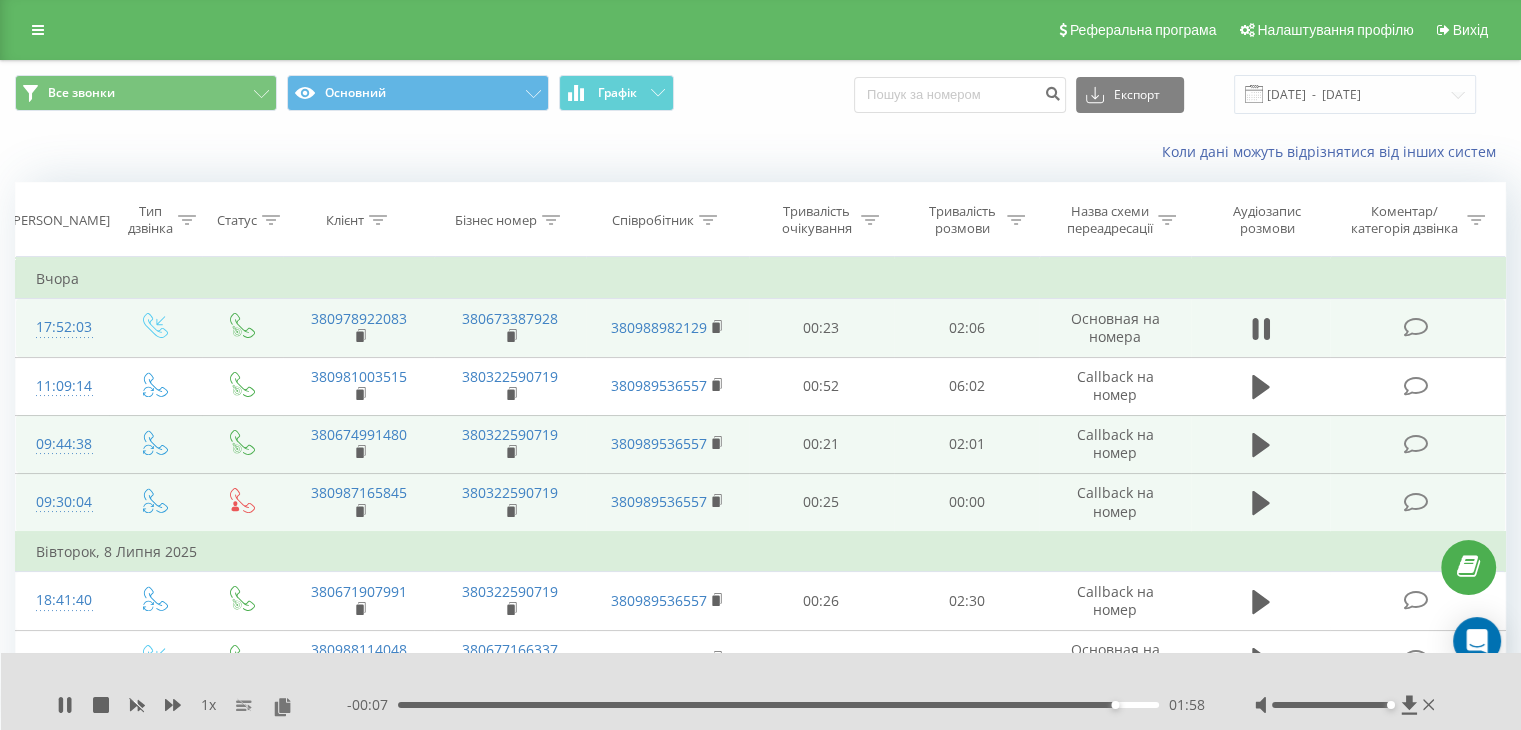 click on "Все звонки Основний Графік Експорт .csv .xls .xlsx 10.06.2025  -  10.07.2025" at bounding box center [760, 94] 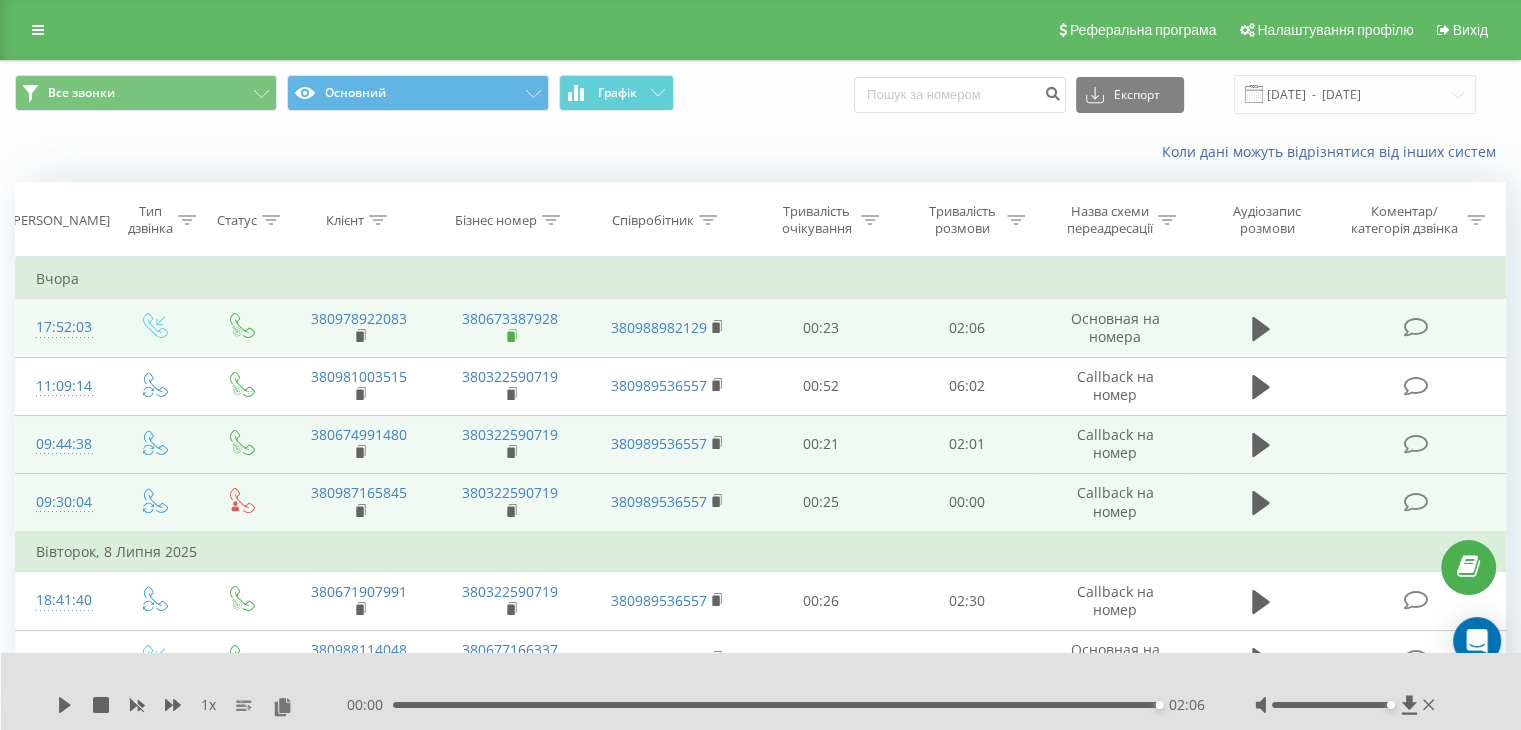 click 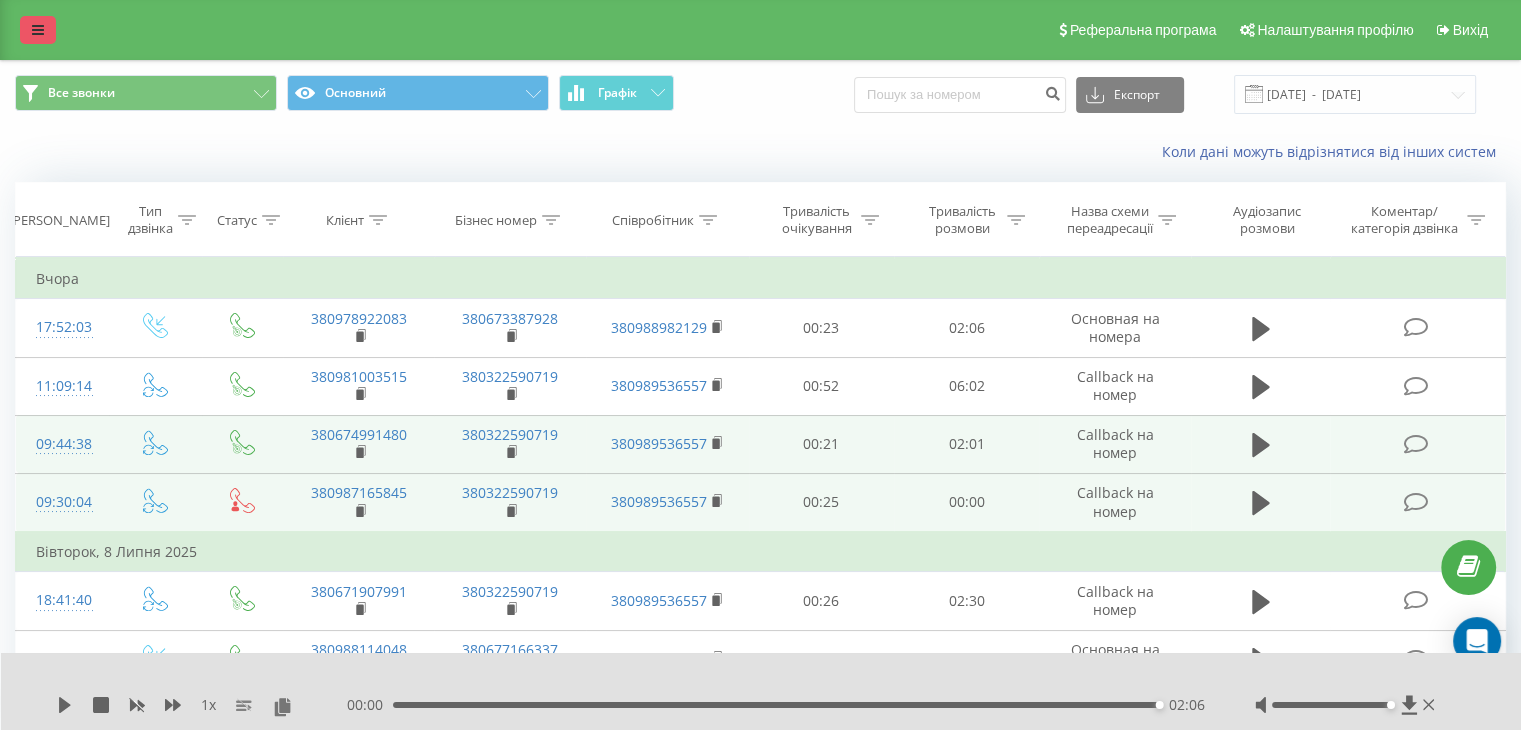 click at bounding box center [38, 30] 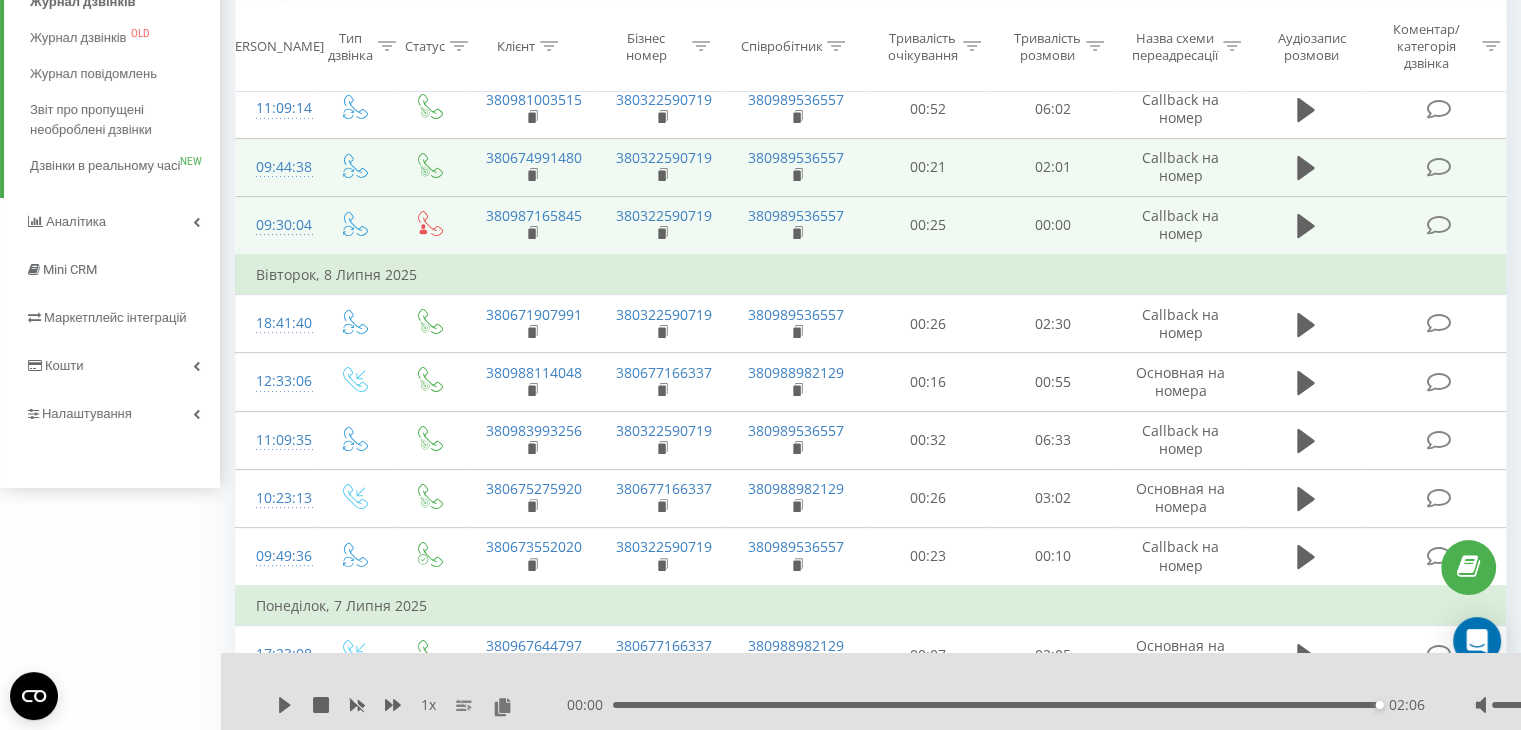 scroll, scrollTop: 300, scrollLeft: 0, axis: vertical 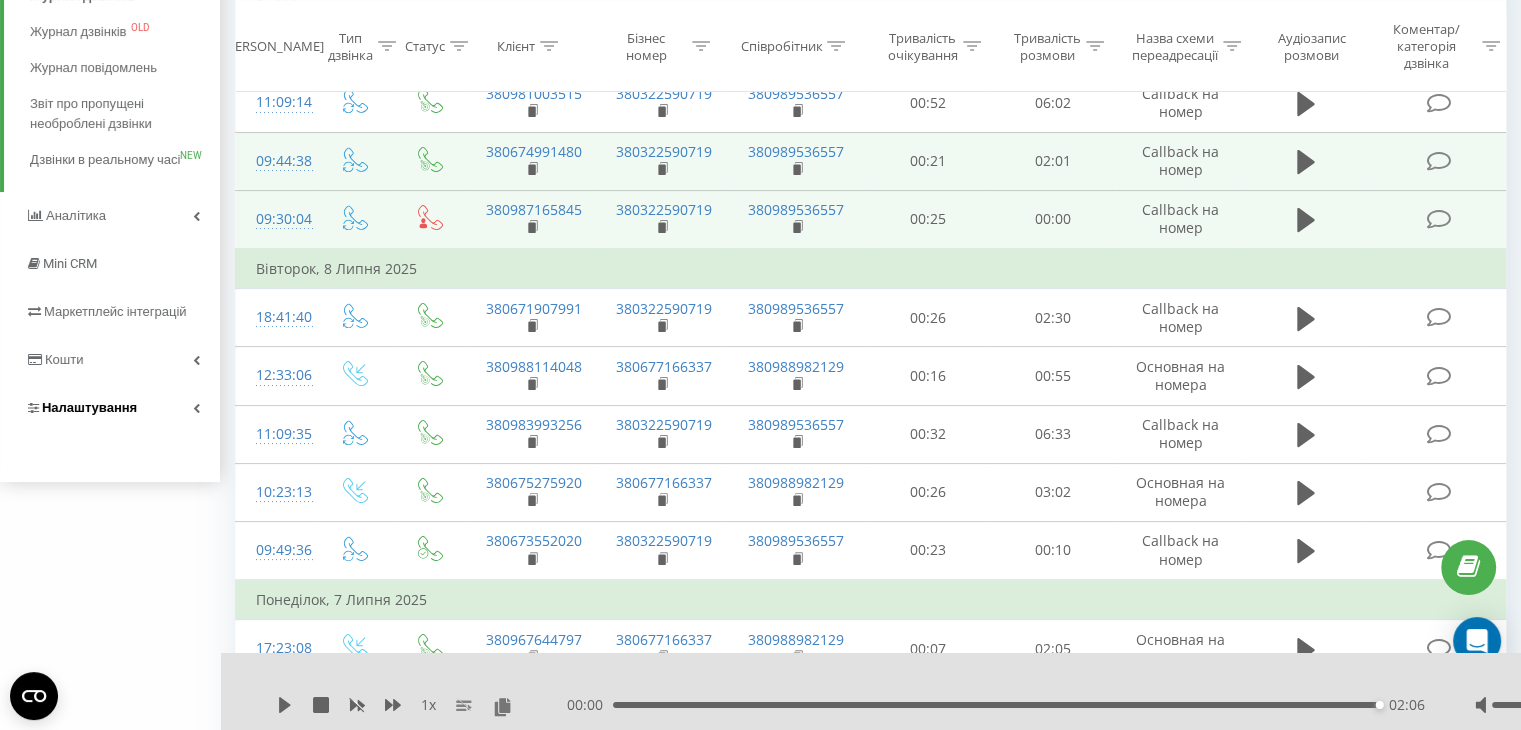 click on "Налаштування" at bounding box center (89, 407) 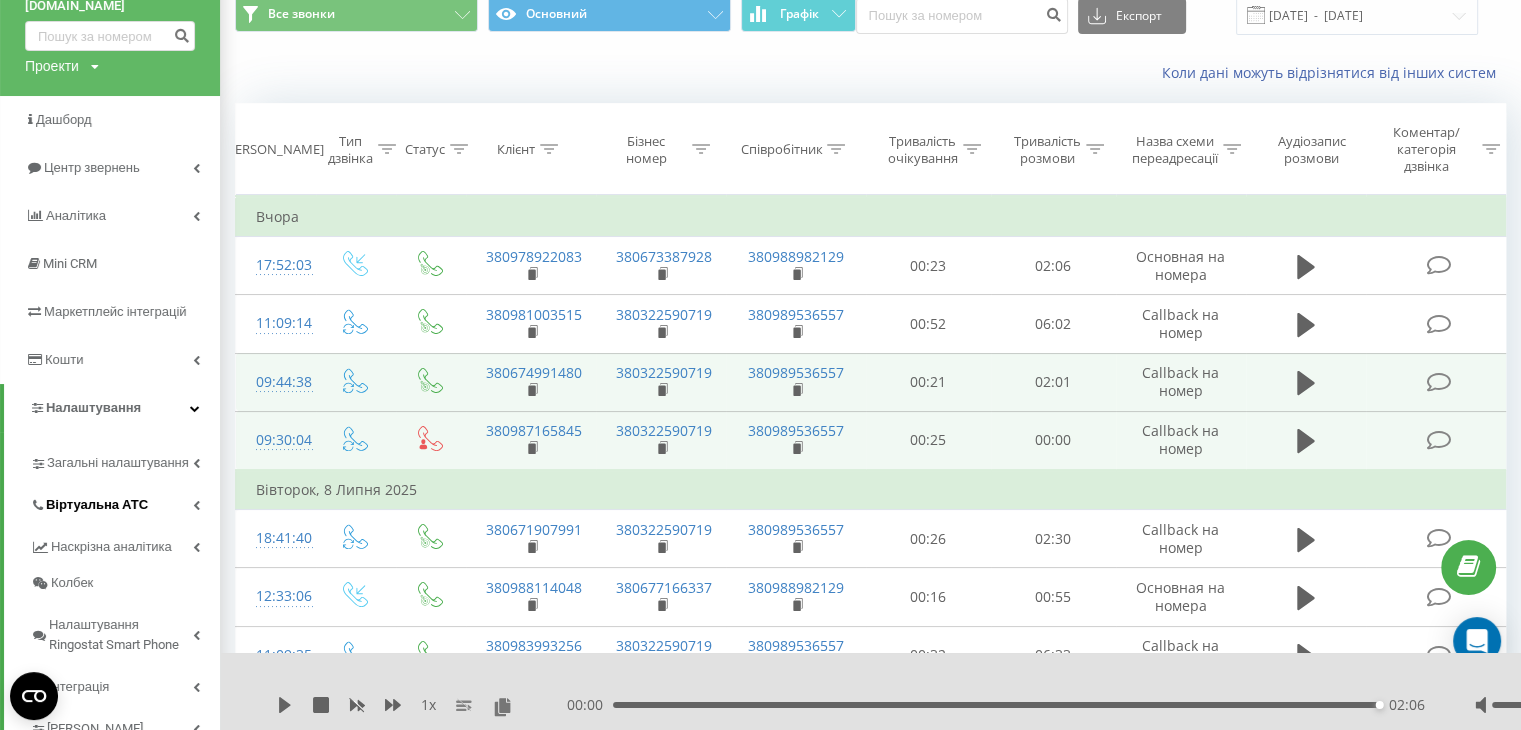 click on "Віртуальна АТС" at bounding box center (97, 505) 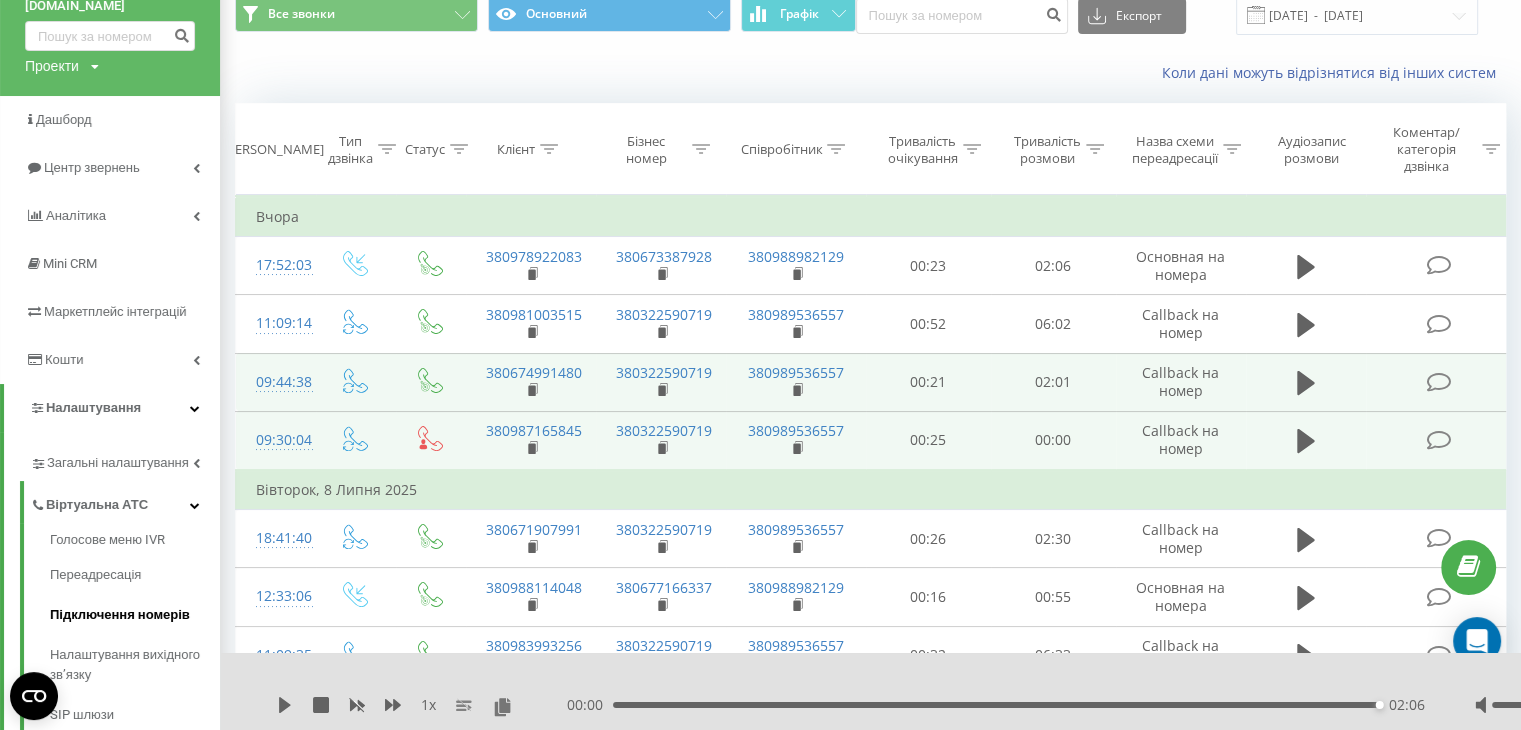 click on "Підключення номерів" at bounding box center (135, 615) 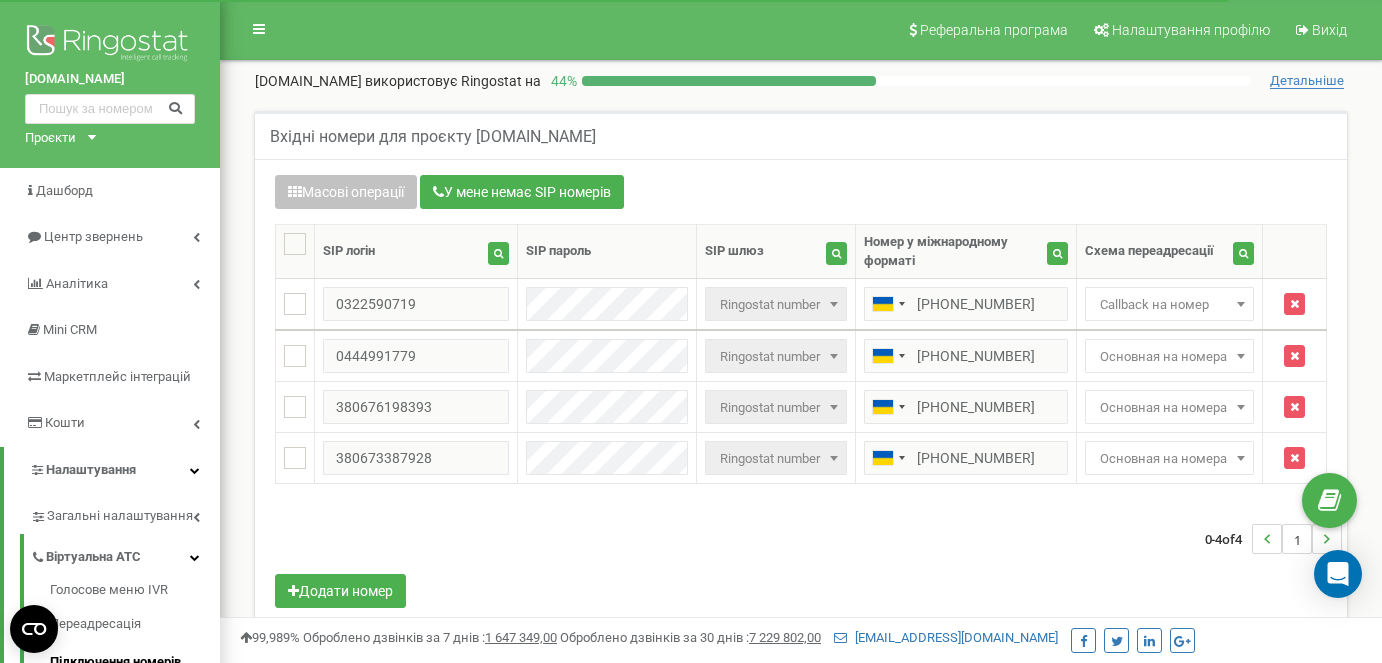scroll, scrollTop: 0, scrollLeft: 0, axis: both 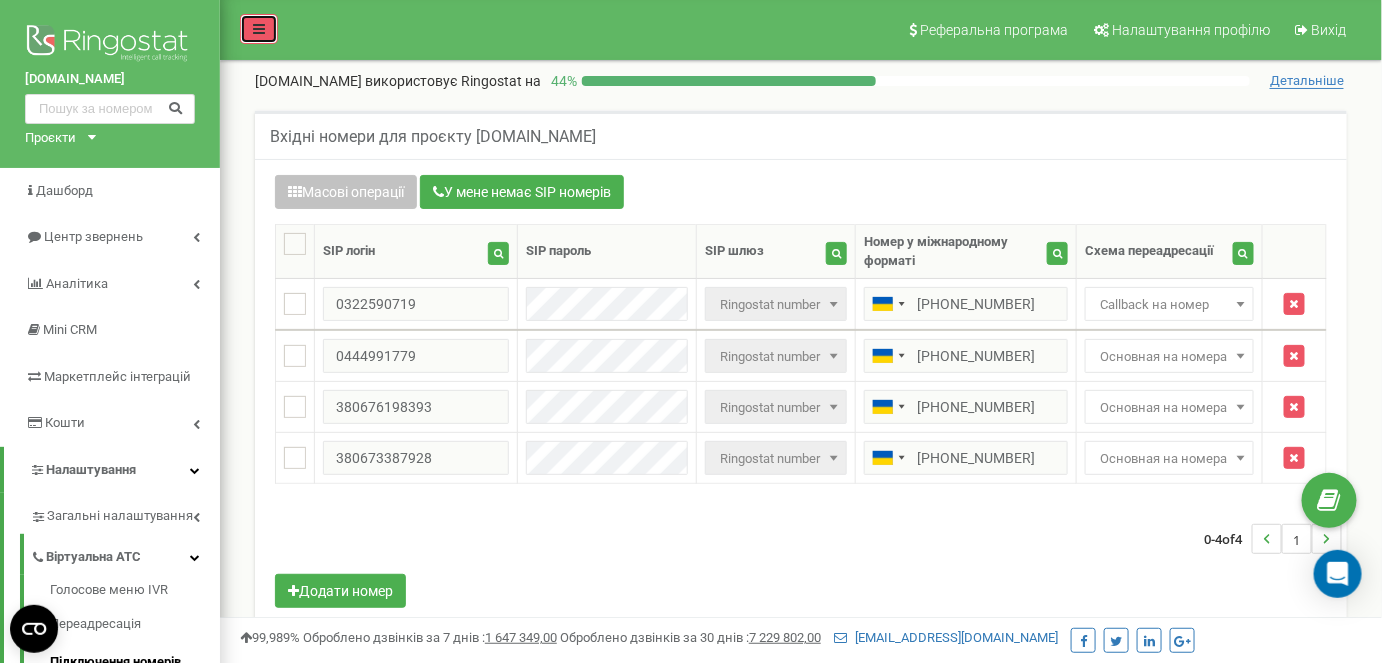 click at bounding box center [259, 29] 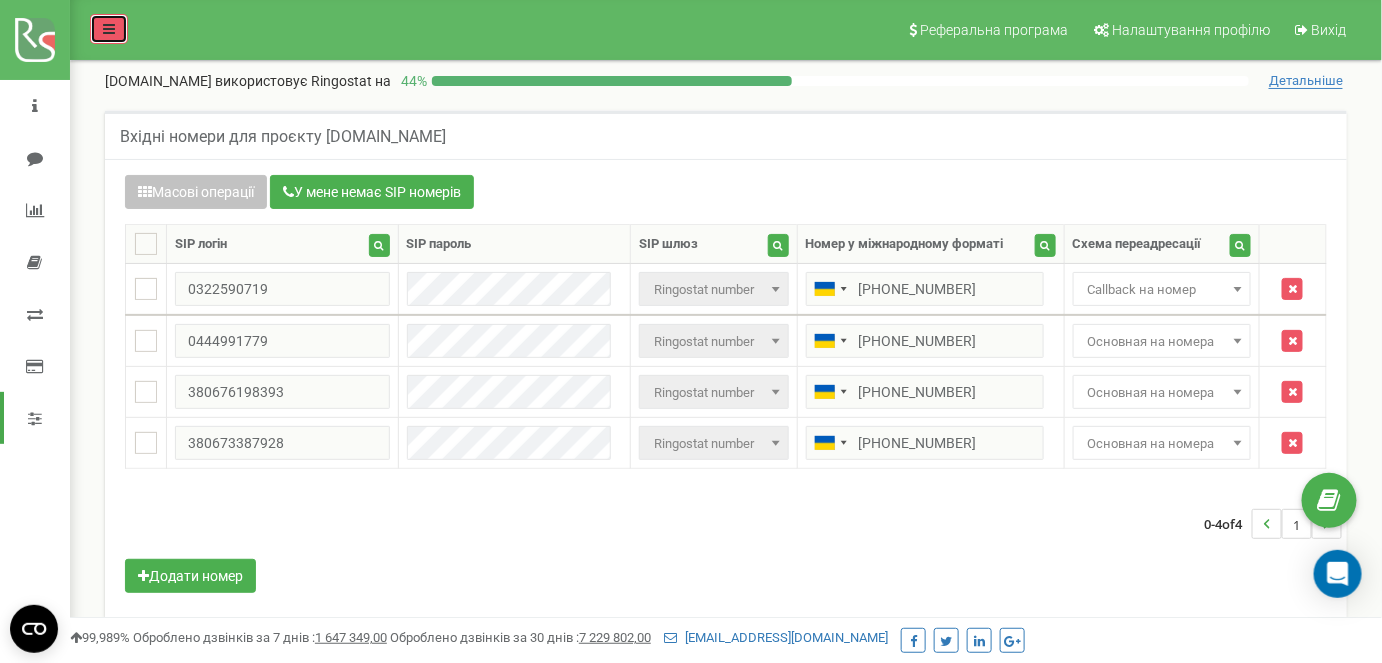 click at bounding box center [109, 29] 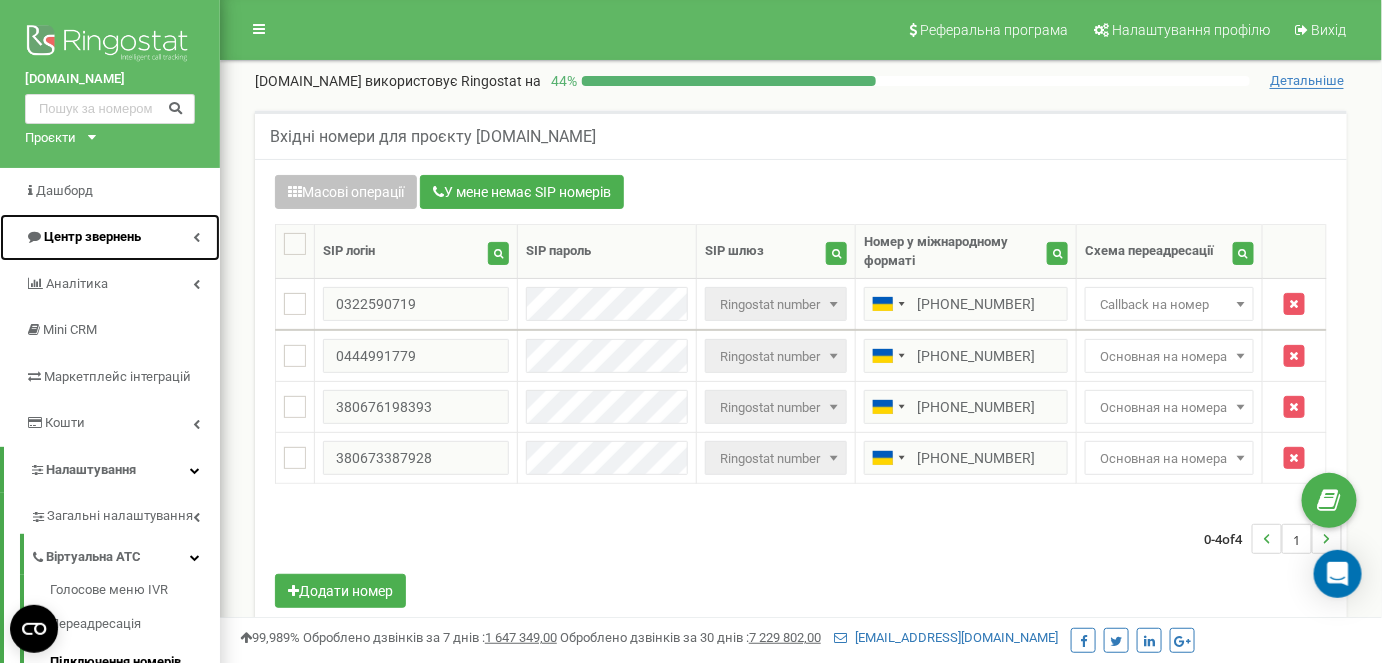 click on "Центр звернень" at bounding box center [92, 236] 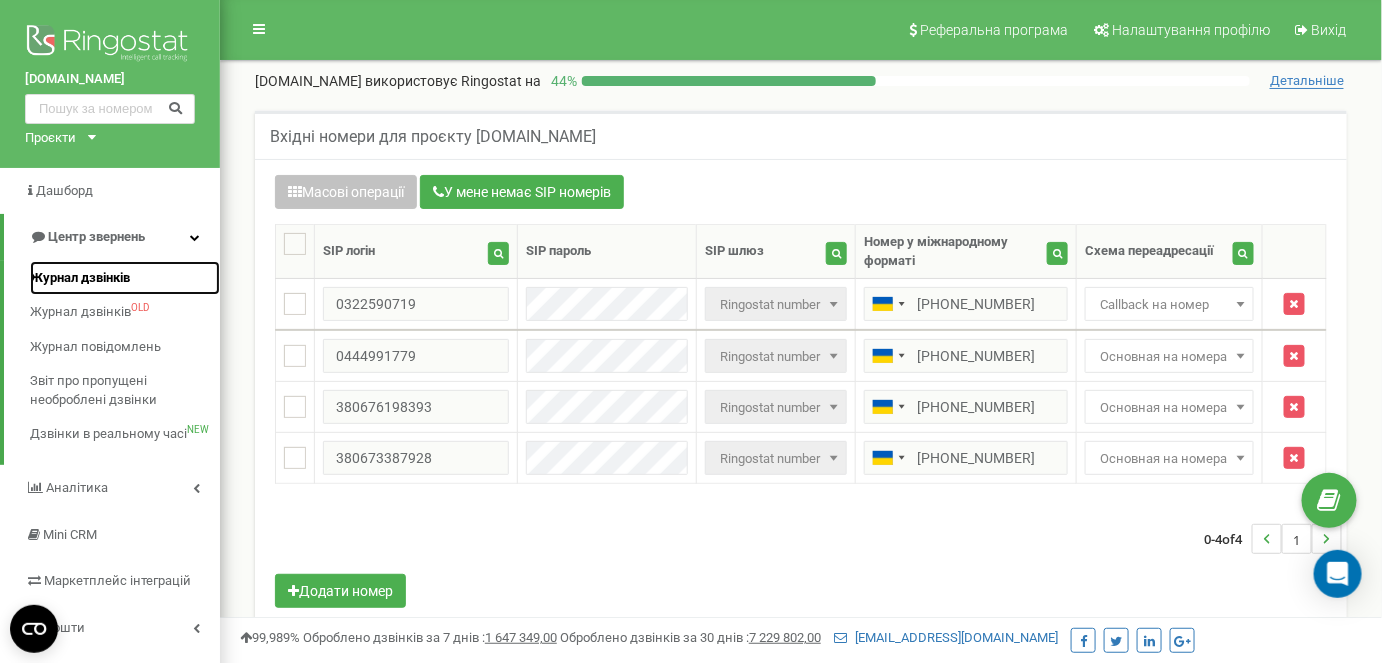click on "Журнал дзвінків" at bounding box center [80, 278] 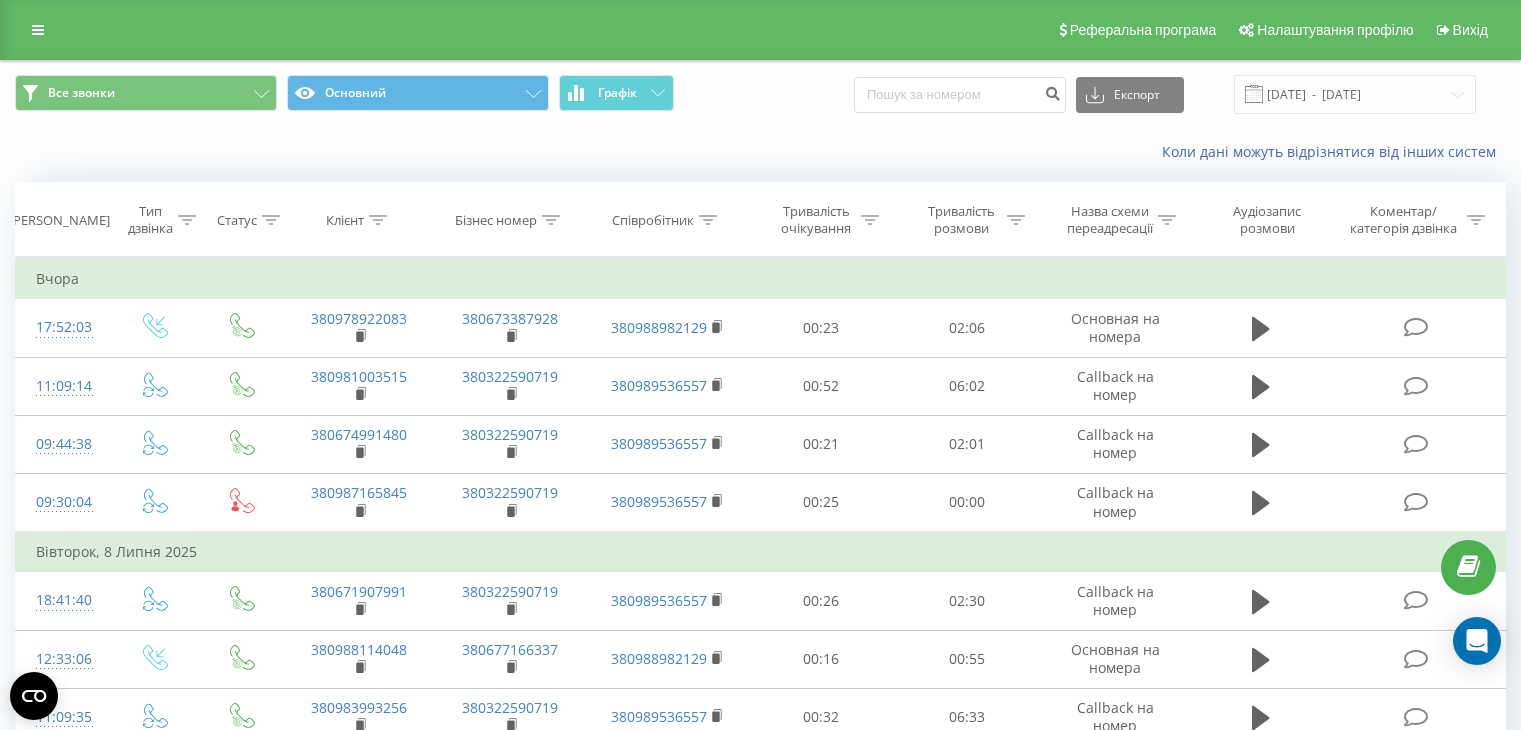 scroll, scrollTop: 0, scrollLeft: 0, axis: both 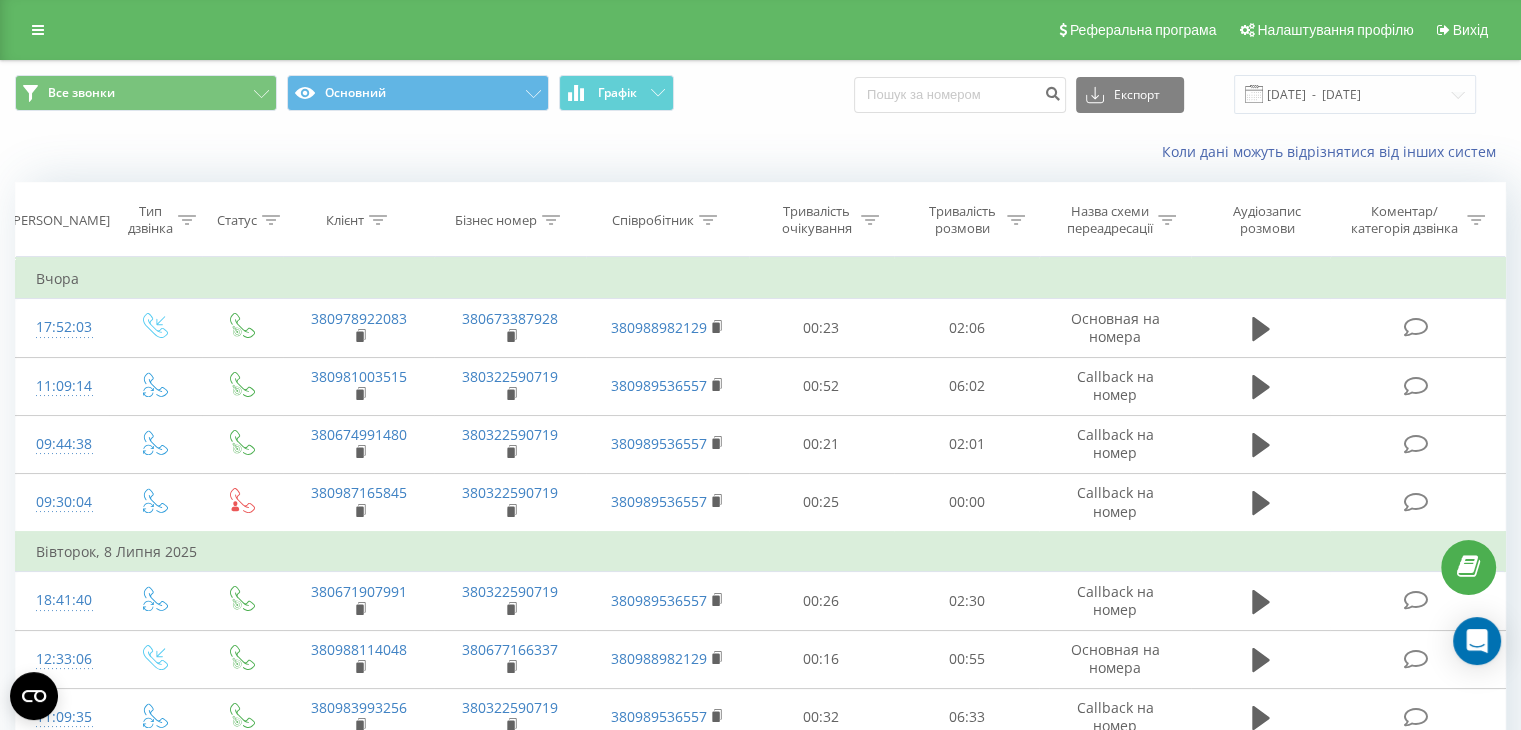click on "Коли дані можуть відрізнятися вiд інших систем" at bounding box center [760, 152] 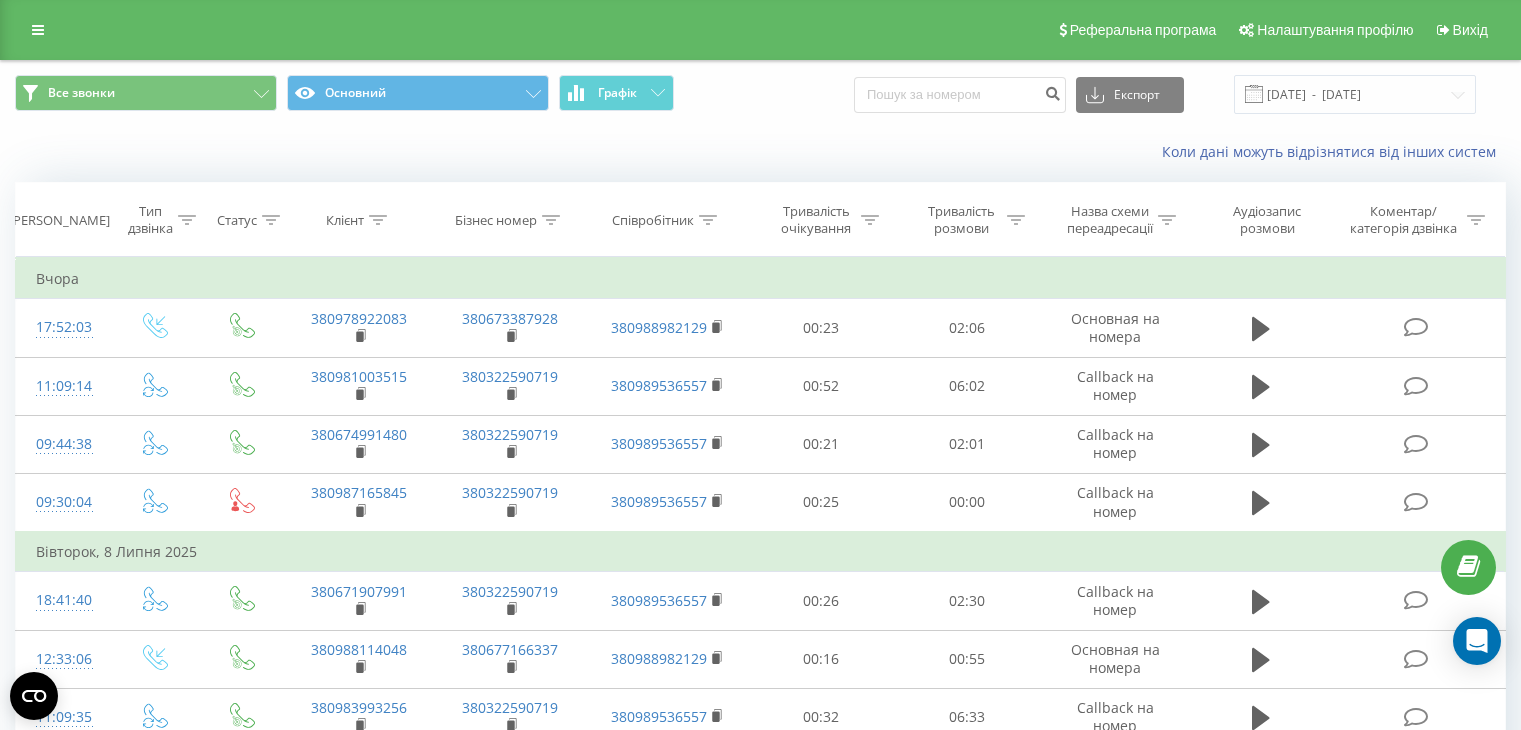 scroll, scrollTop: 0, scrollLeft: 0, axis: both 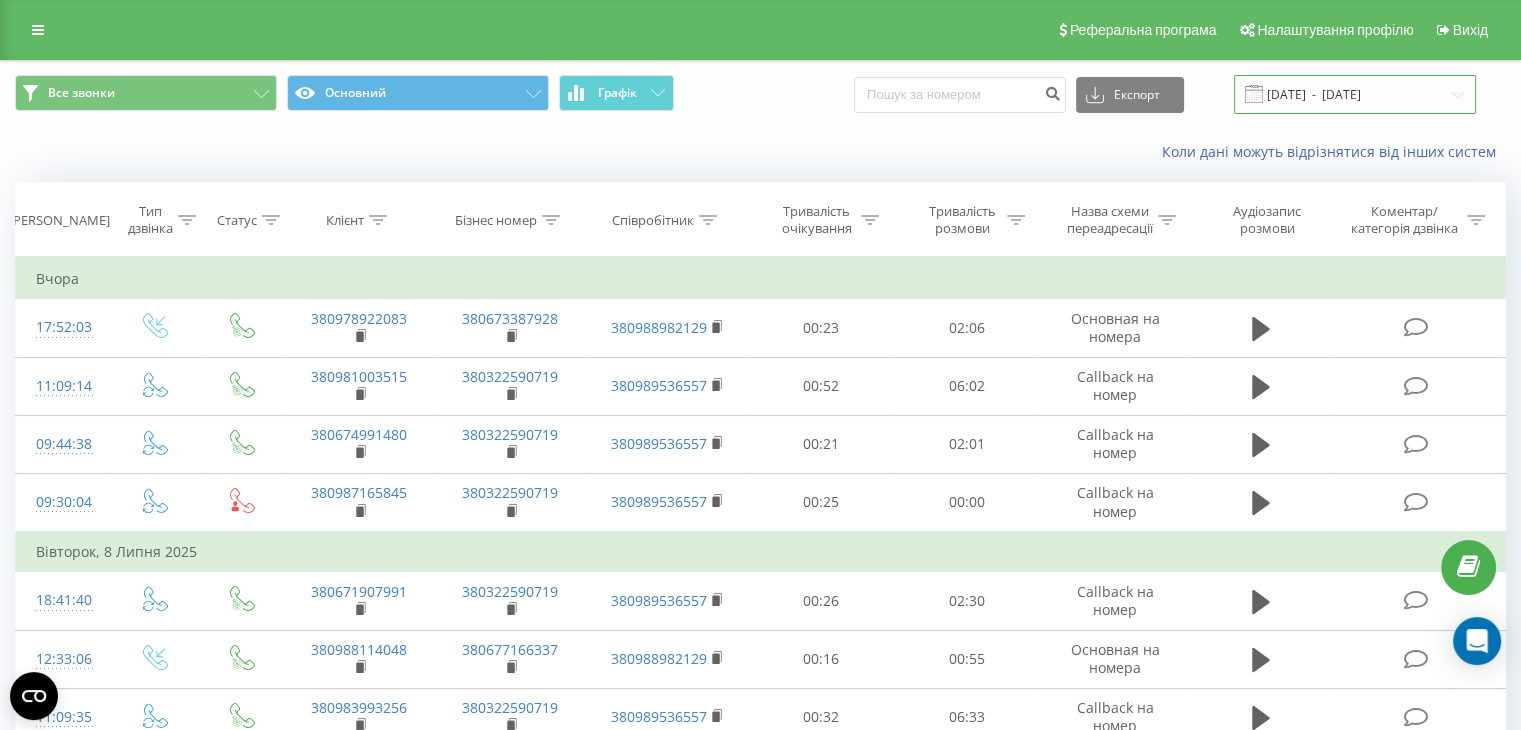 click on "[DATE]  -  [DATE]" at bounding box center (1355, 94) 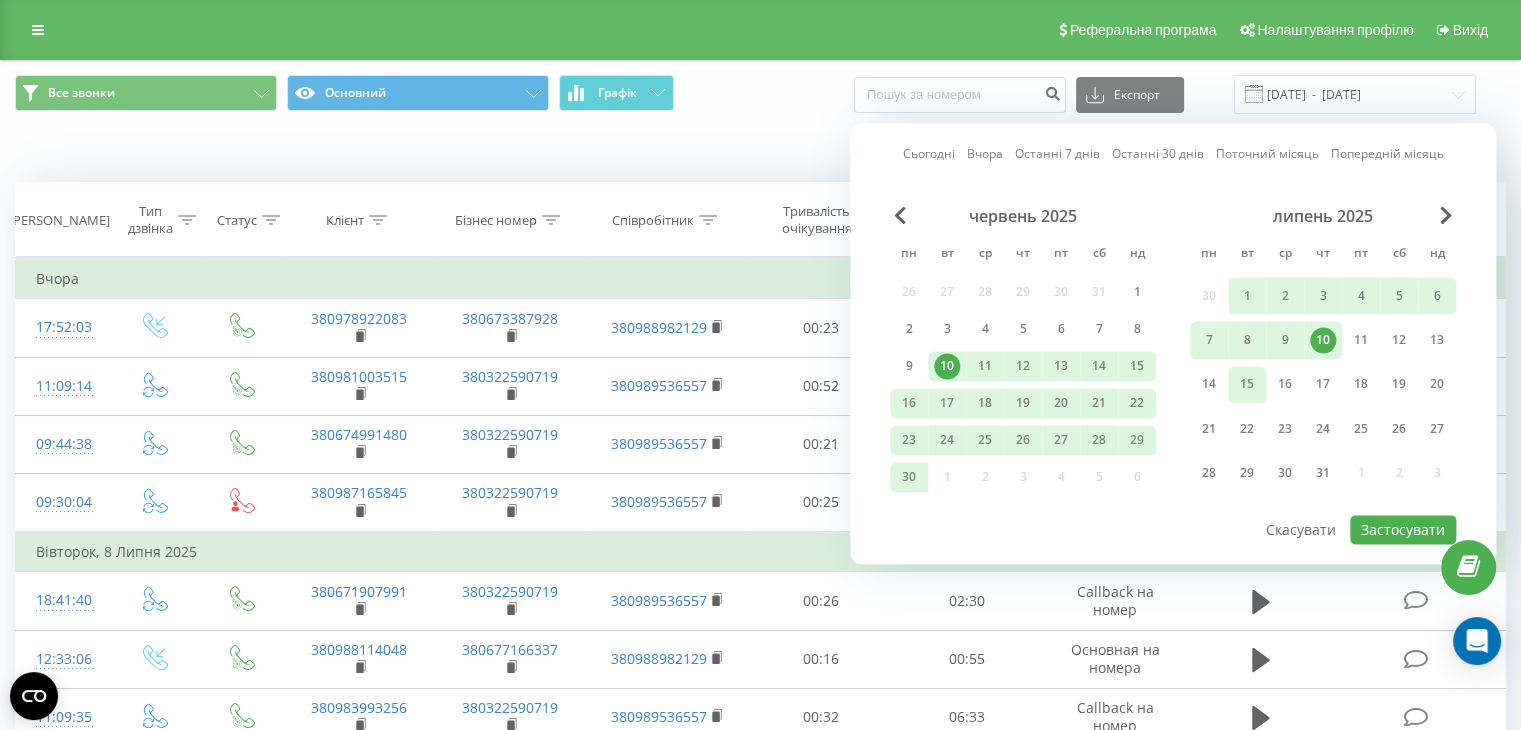 drag, startPoint x: 944, startPoint y: 360, endPoint x: 1255, endPoint y: 373, distance: 311.27158 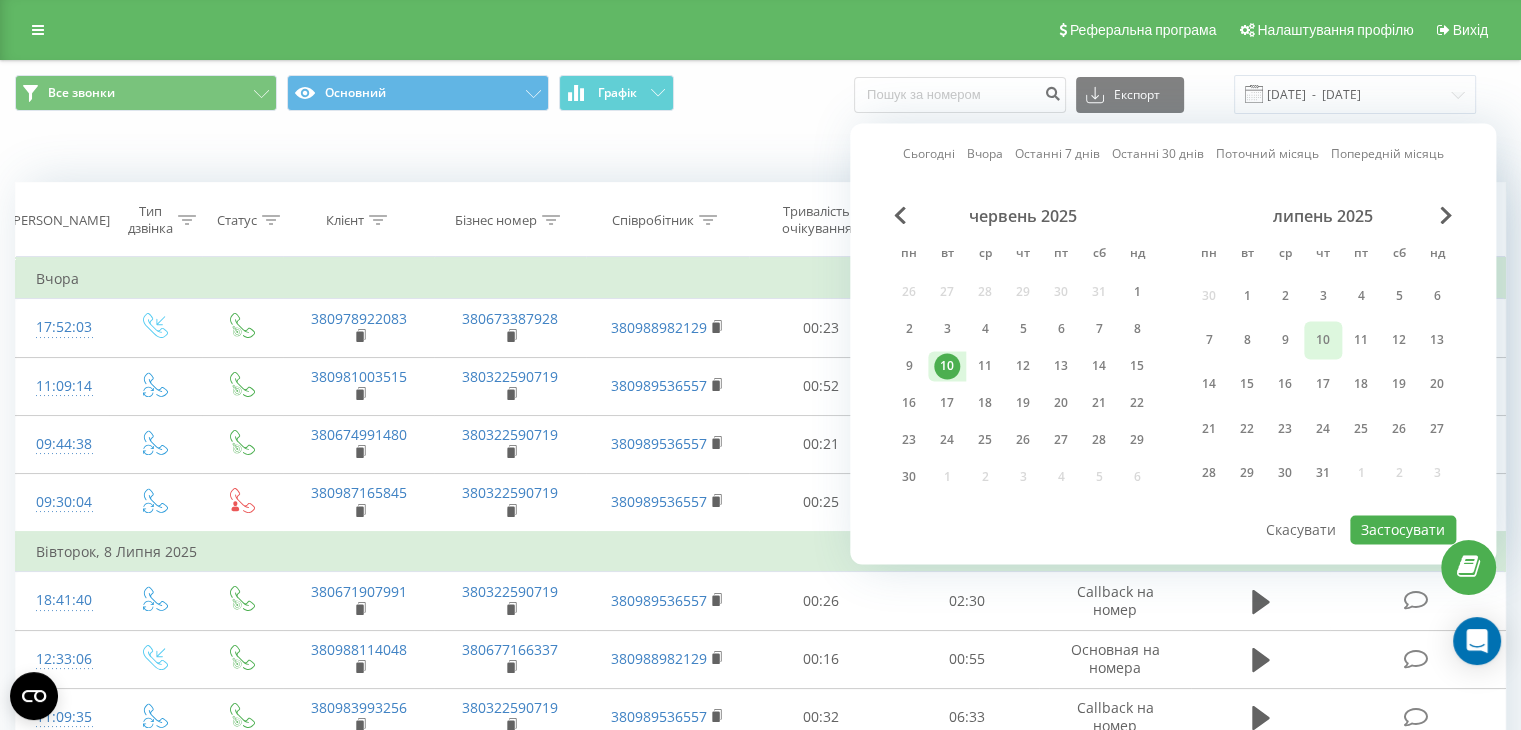 click on "10" at bounding box center (1323, 340) 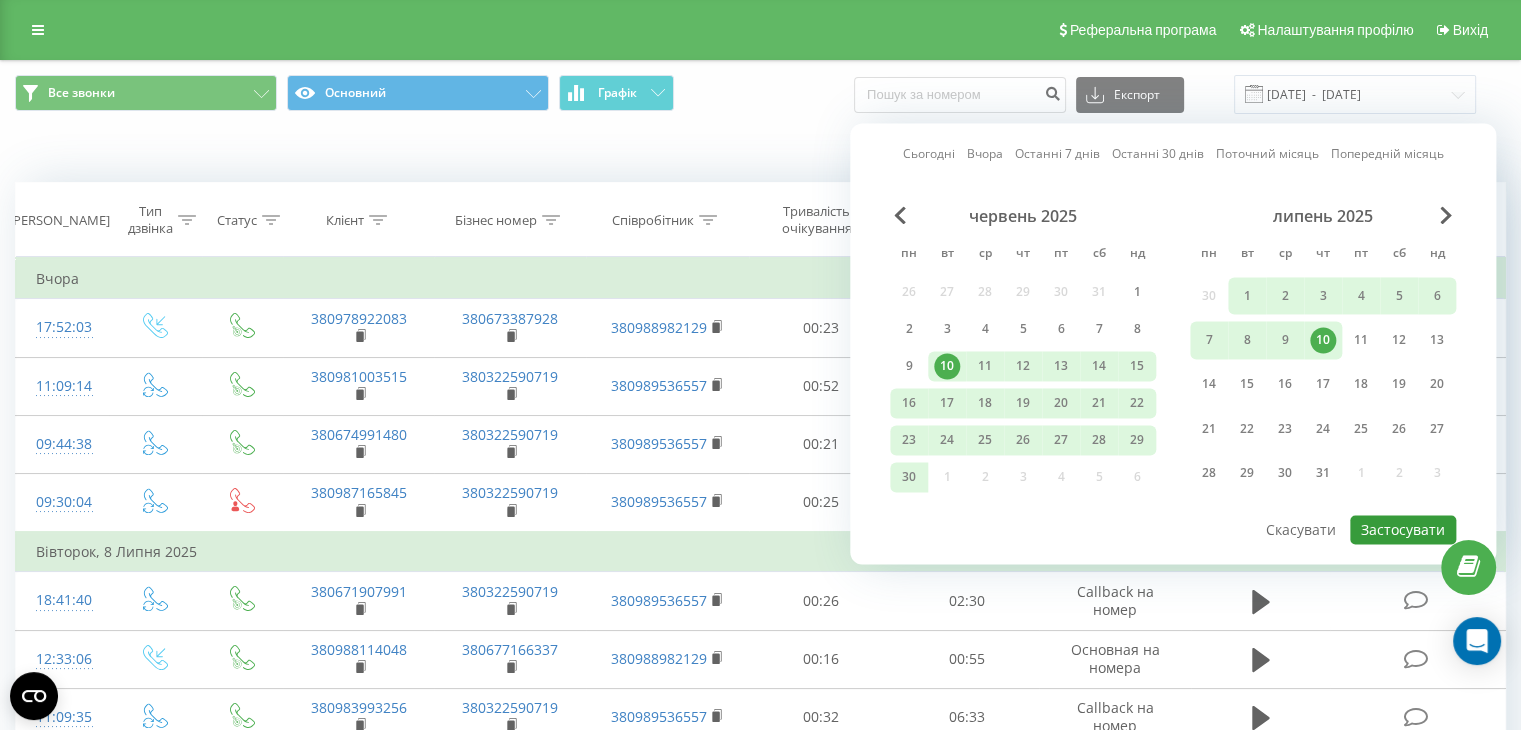 click on "Застосувати" at bounding box center [1403, 529] 